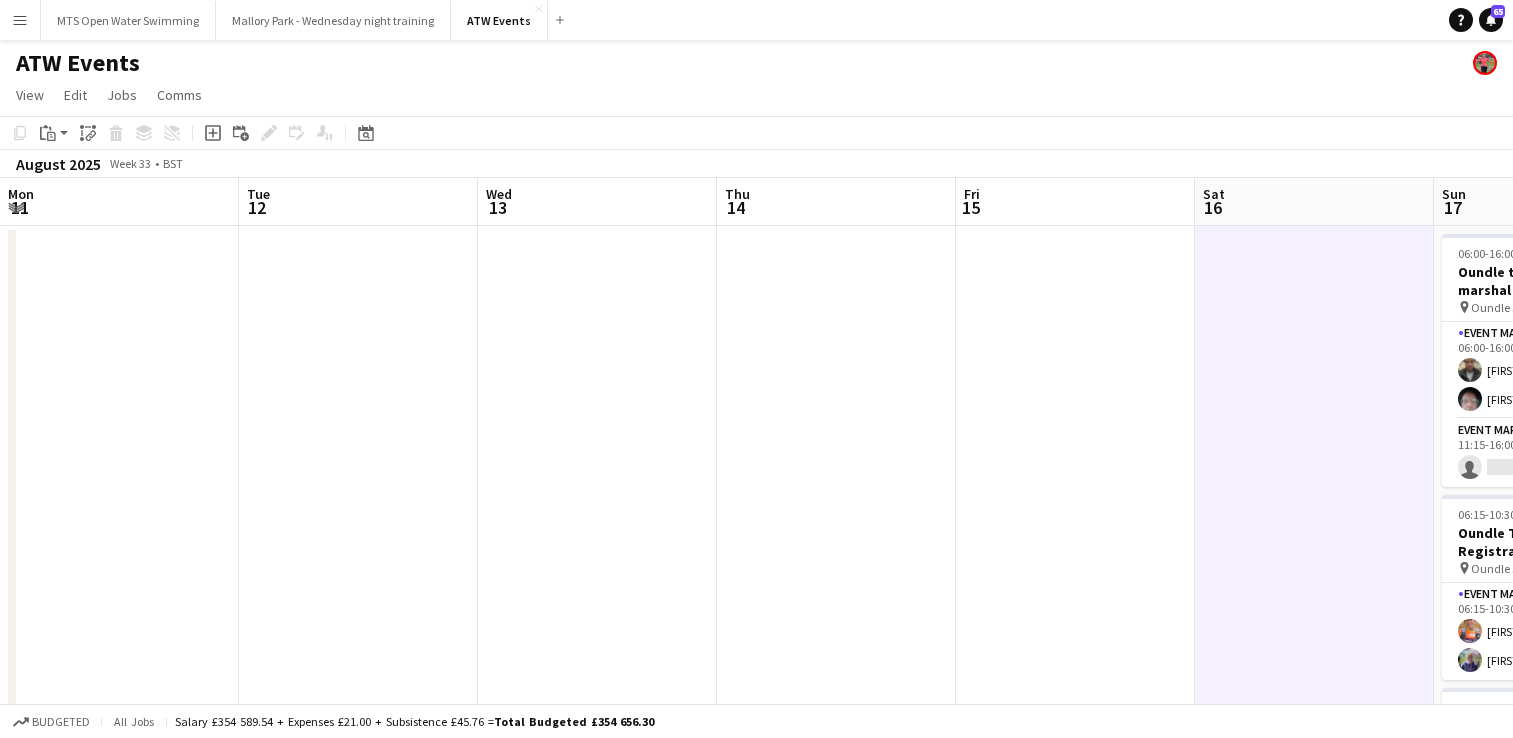 scroll, scrollTop: 0, scrollLeft: 0, axis: both 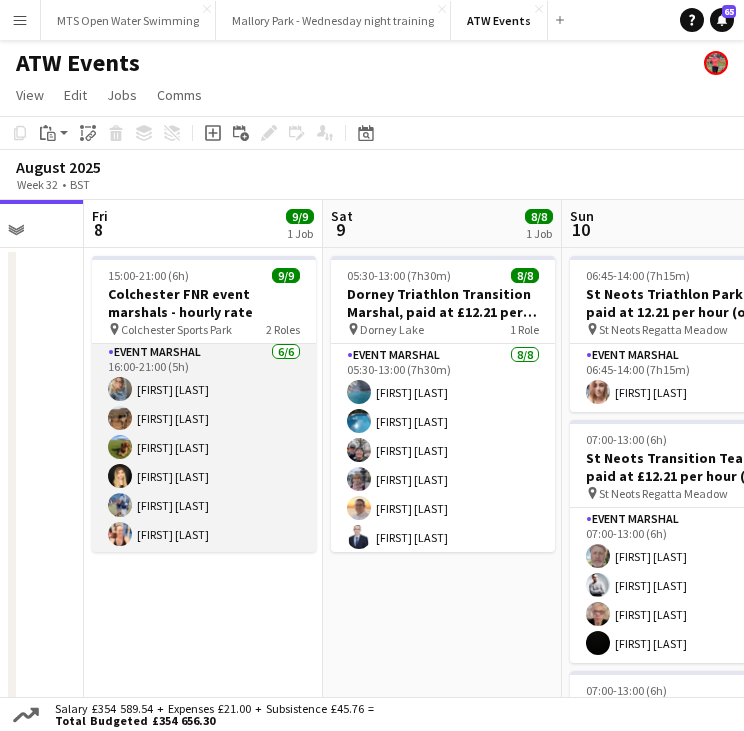 click on "Event Marshal   6/6   16:00-21:00 (5h)
Jennifer Matthews-Jones Angela Basit Yasmin Basit Emily O'Neill Anna Keeble Karen Davey" at bounding box center [204, 447] 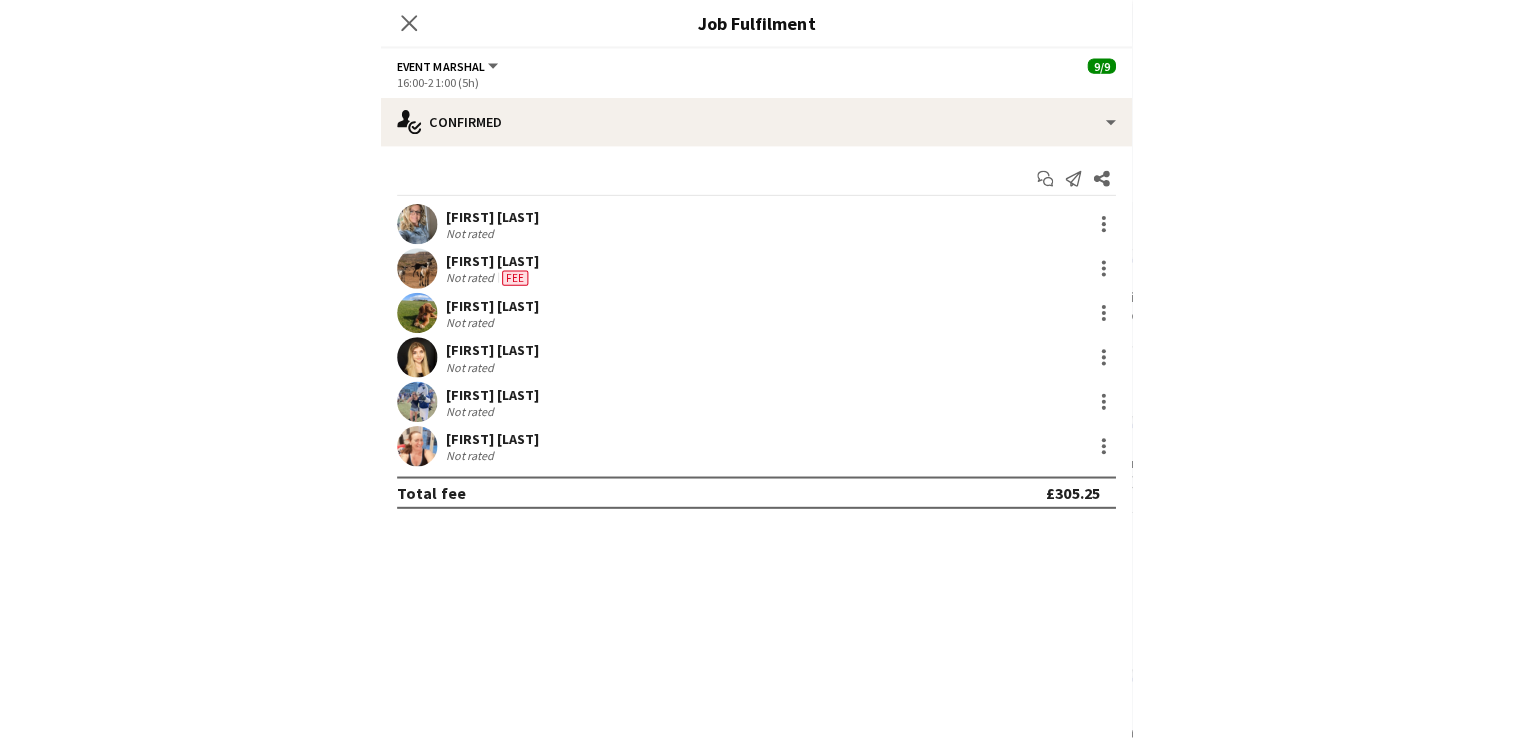 scroll, scrollTop: 131, scrollLeft: 0, axis: vertical 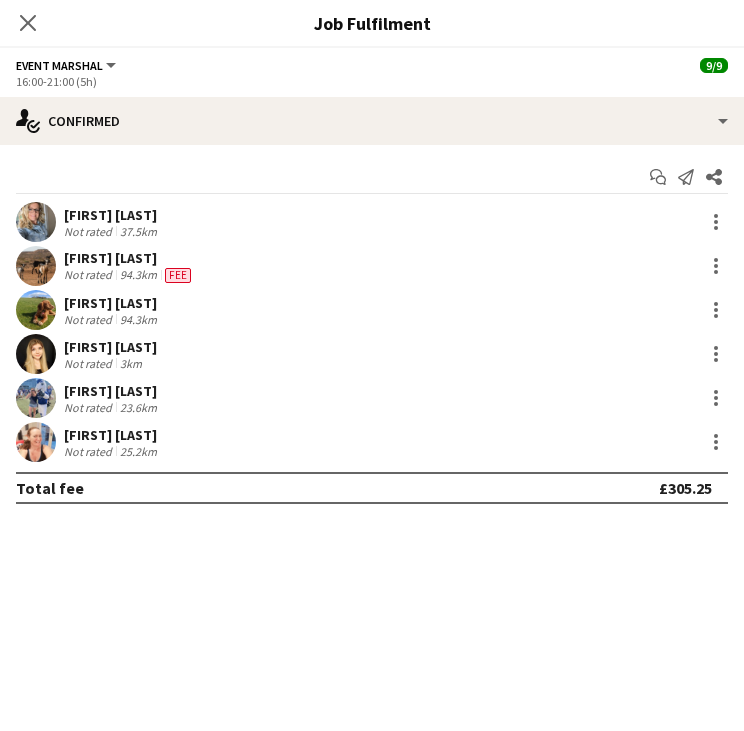 click on "[FIRST] [LAST]" at bounding box center (112, 215) 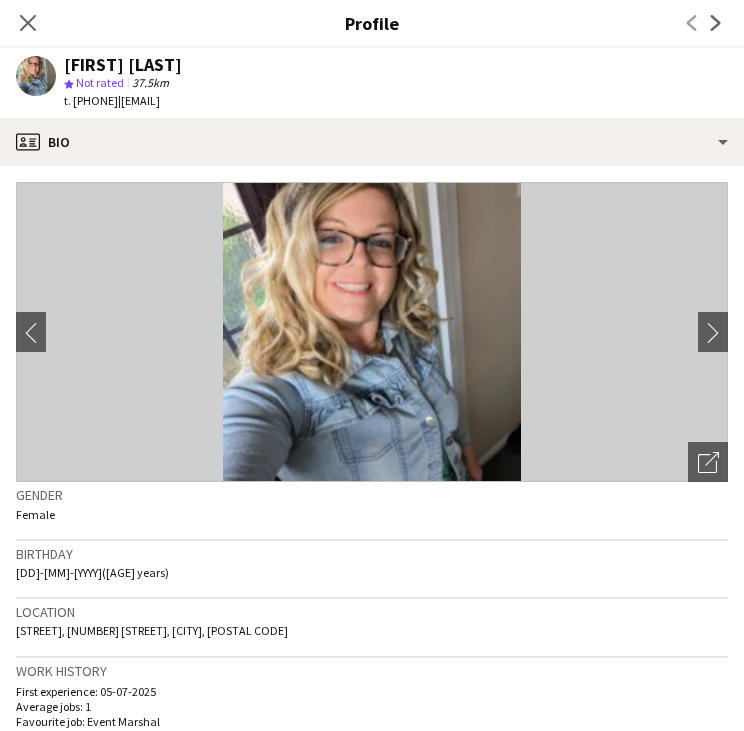 drag, startPoint x: 165, startPoint y: 99, endPoint x: 323, endPoint y: 108, distance: 158.25612 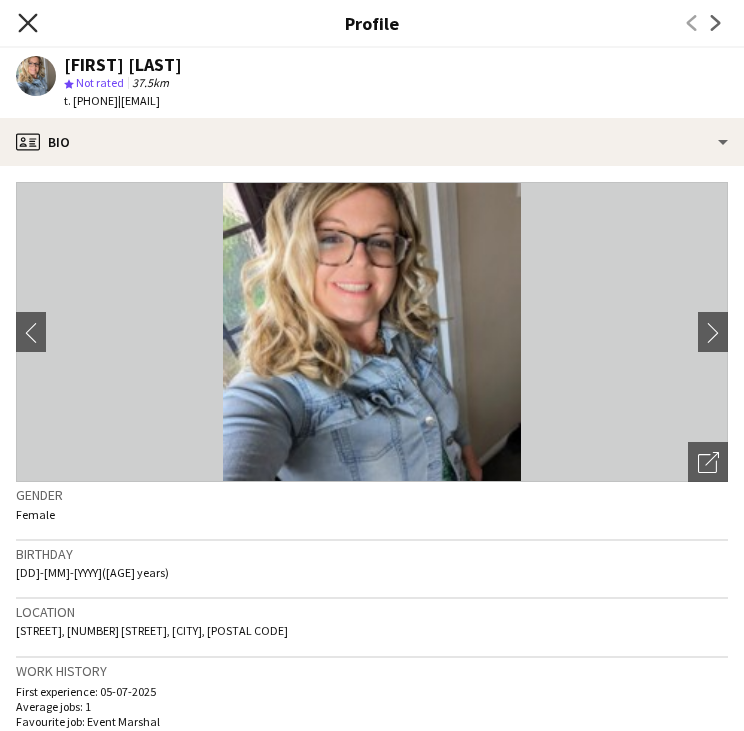 click on "Close pop-in" 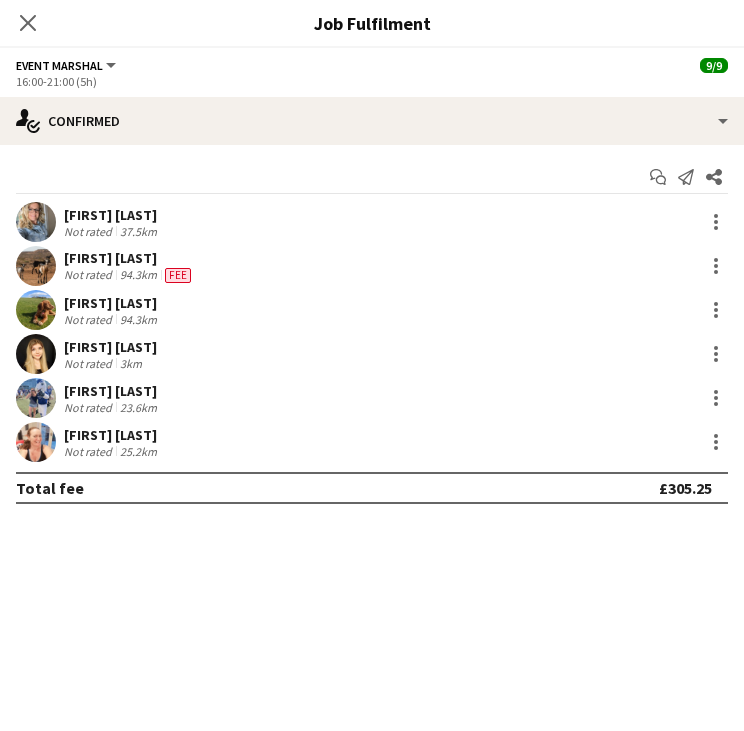 click on "[FIRST] [LAST]" at bounding box center (129, 258) 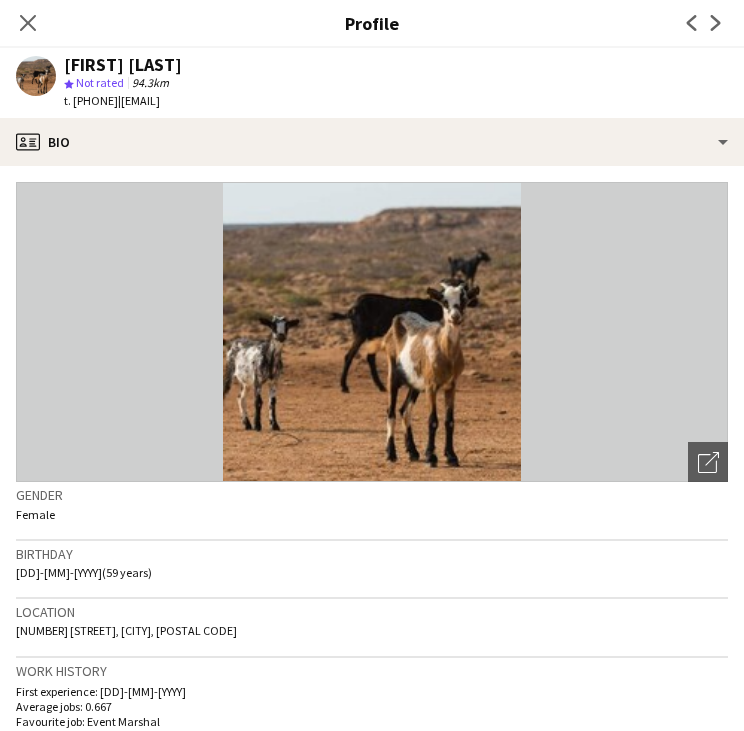 drag, startPoint x: 159, startPoint y: 99, endPoint x: 333, endPoint y: 105, distance: 174.10342 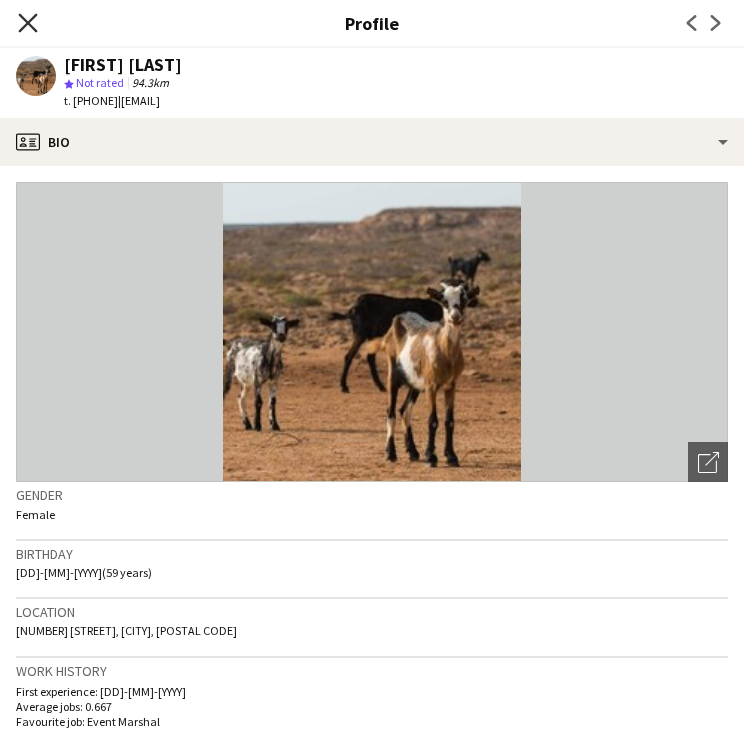 click on "Close pop-in" 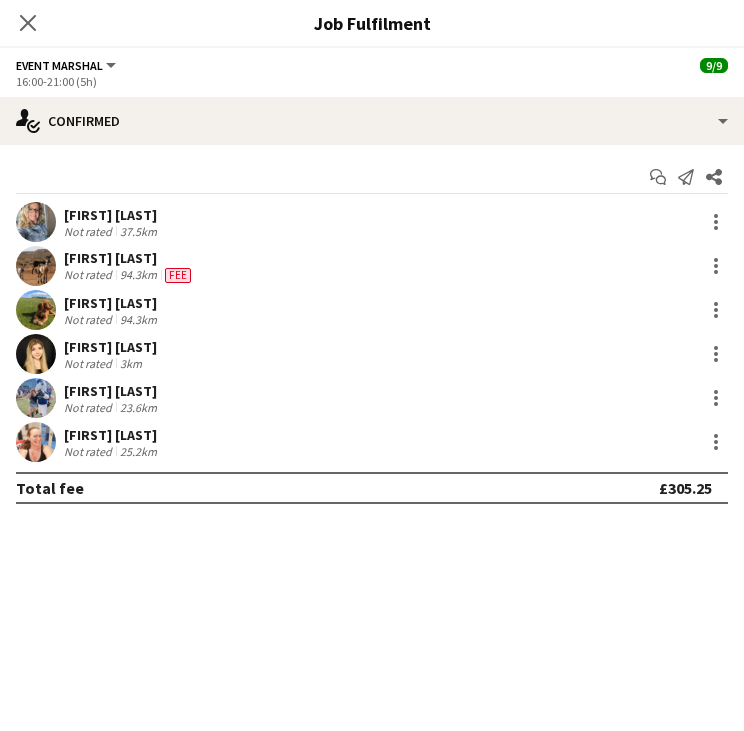 click on "Not rated" at bounding box center [90, 231] 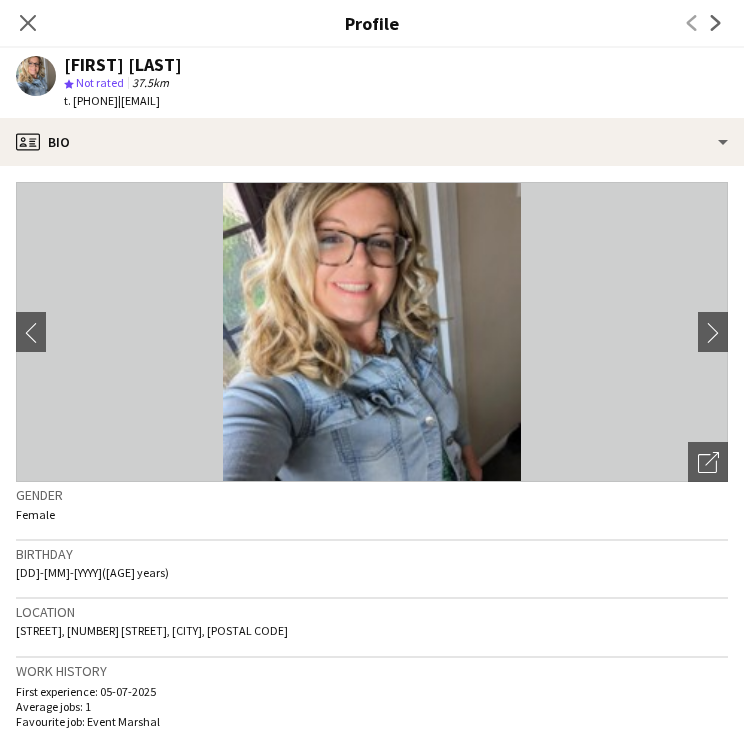 drag, startPoint x: 164, startPoint y: 99, endPoint x: 332, endPoint y: 109, distance: 168.29736 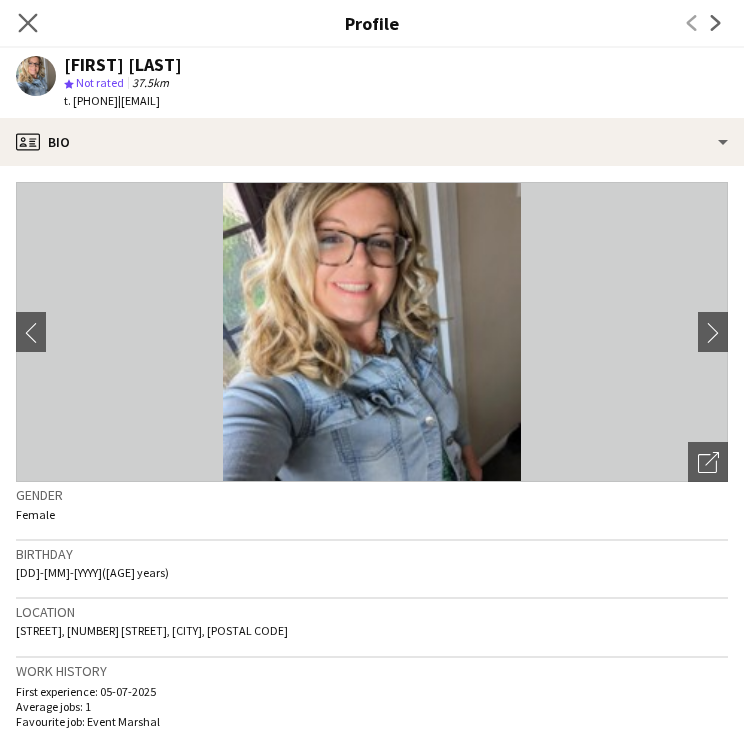 click on "Close pop-in" 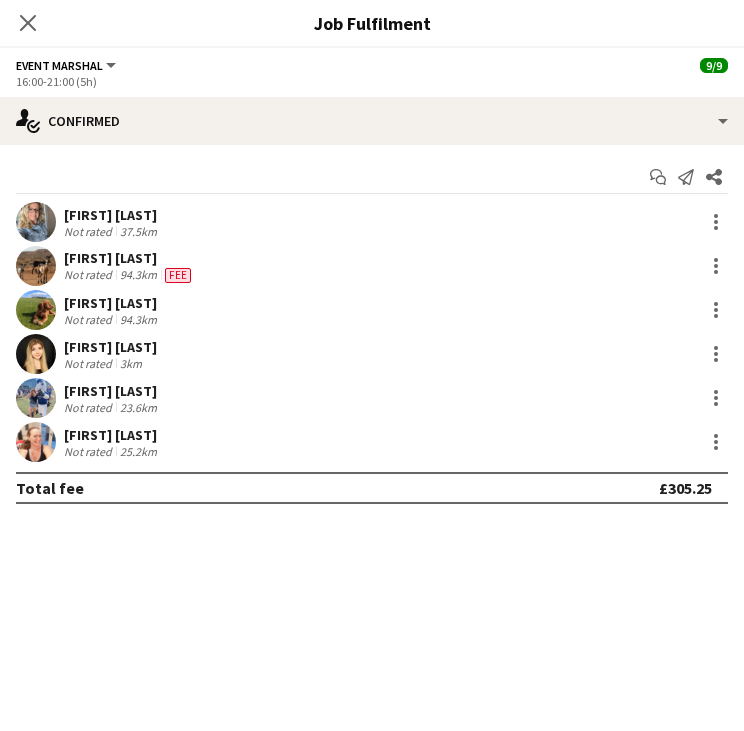 click on "Not rated" at bounding box center [90, 319] 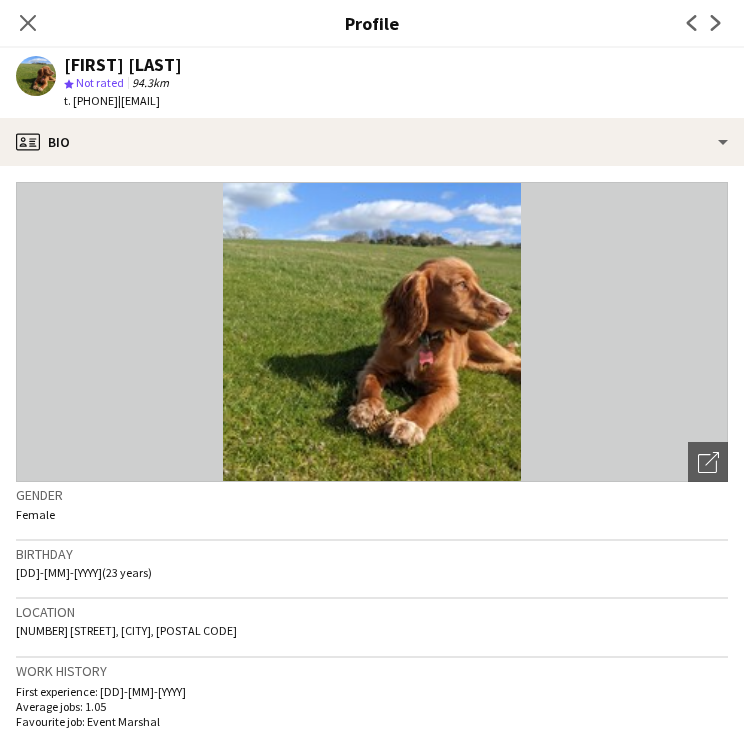 drag, startPoint x: 159, startPoint y: 101, endPoint x: 281, endPoint y: 103, distance: 122.016396 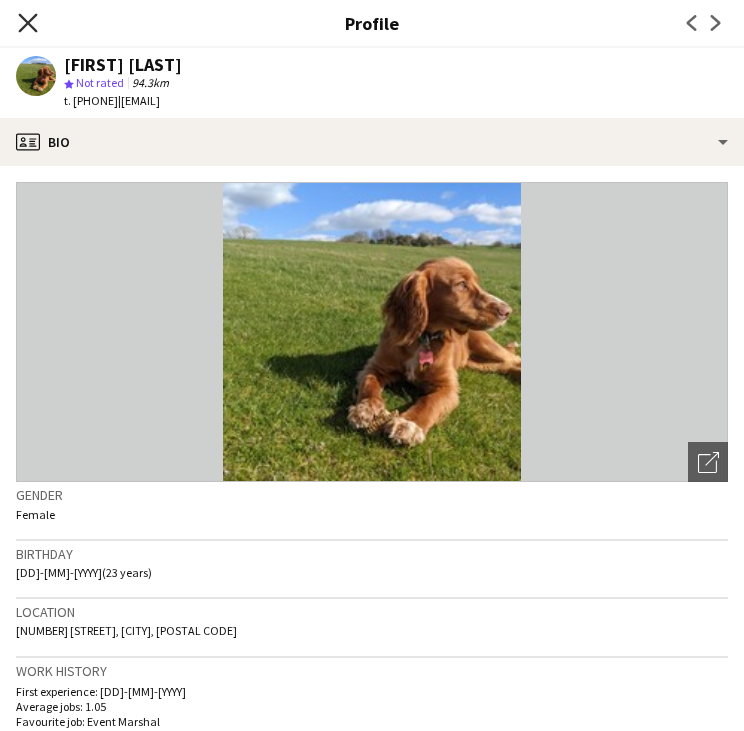 click on "Close pop-in" 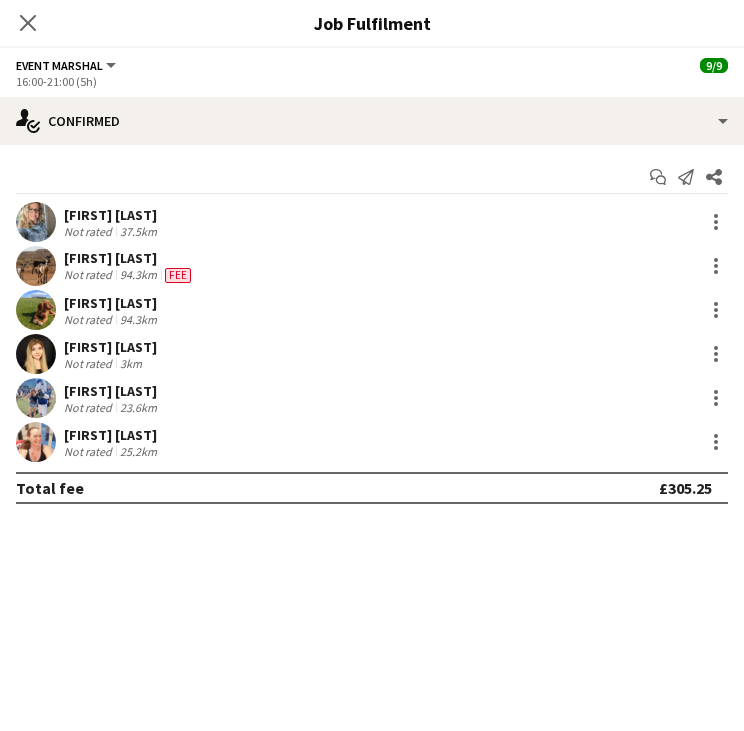 click on "[FIRST] [LAST]" at bounding box center [110, 347] 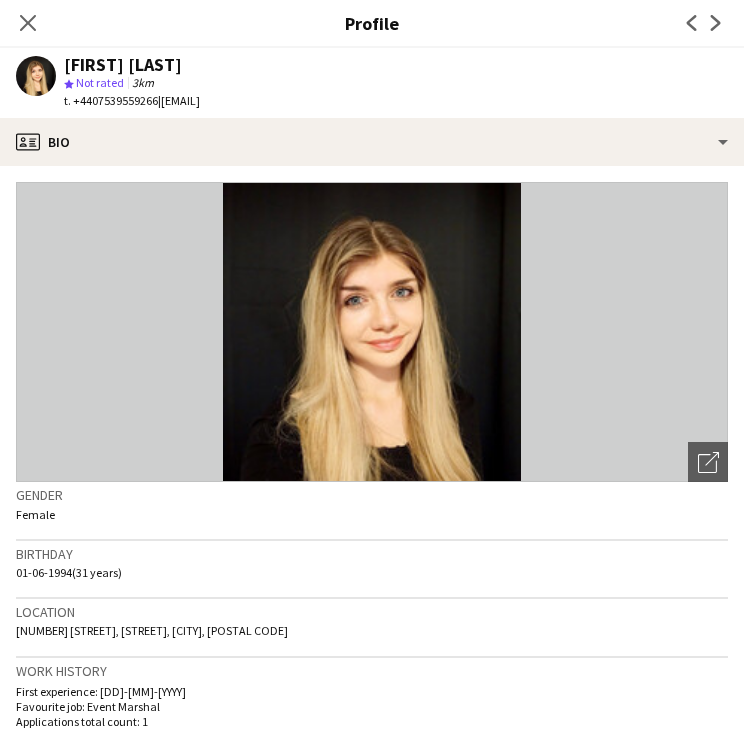 drag, startPoint x: 164, startPoint y: 101, endPoint x: 324, endPoint y: 103, distance: 160.0125 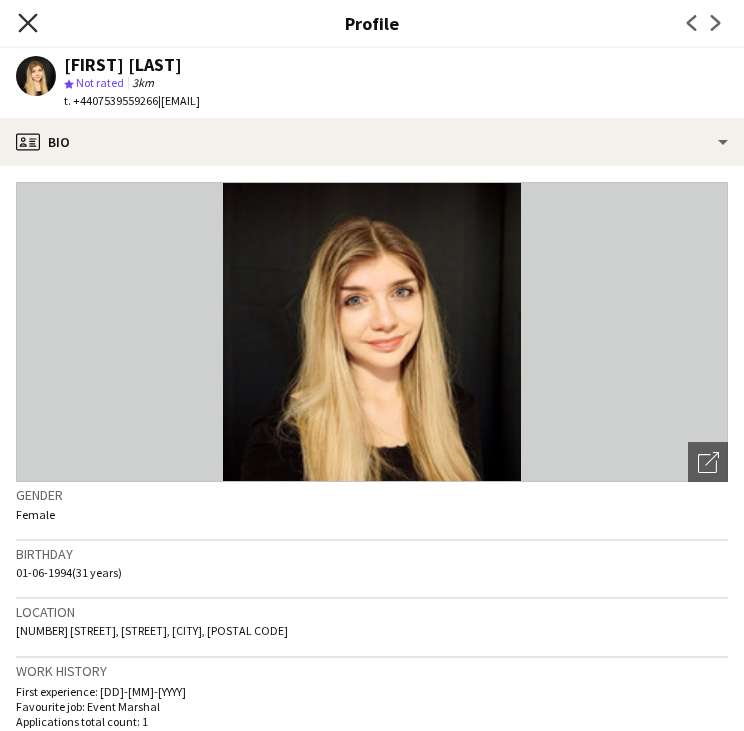 click on "Close pop-in" 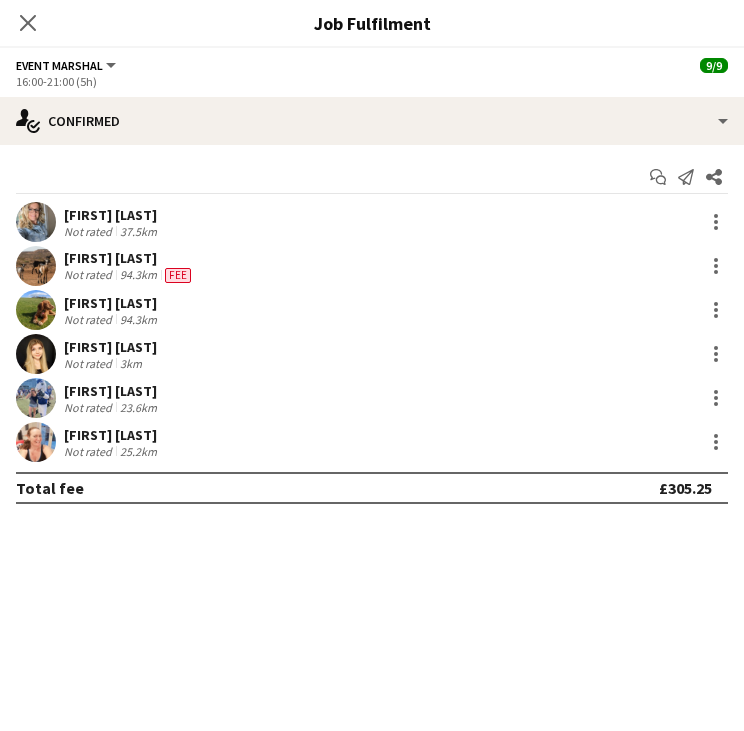 click on "[FIRST] [LAST]" at bounding box center [112, 391] 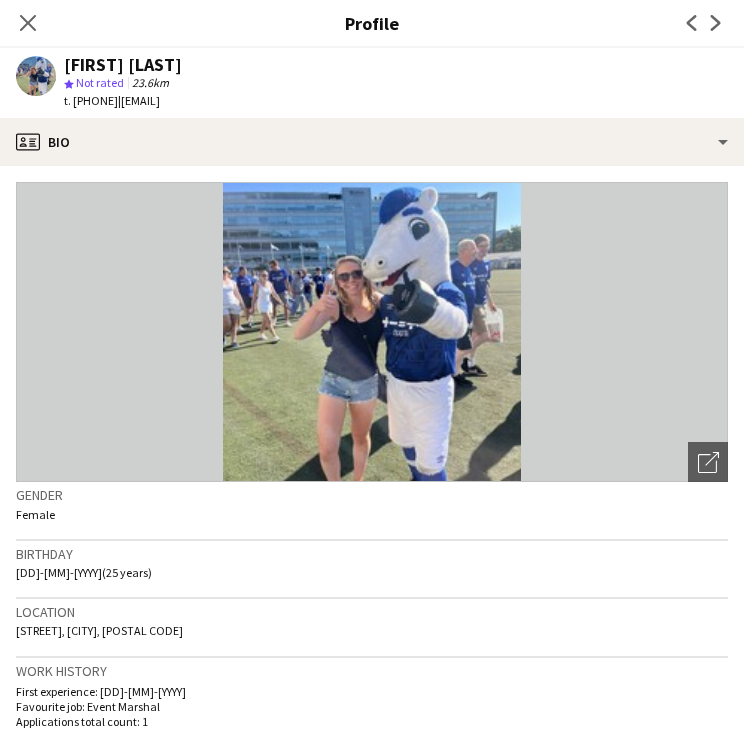drag, startPoint x: 160, startPoint y: 100, endPoint x: 285, endPoint y: 104, distance: 125.06398 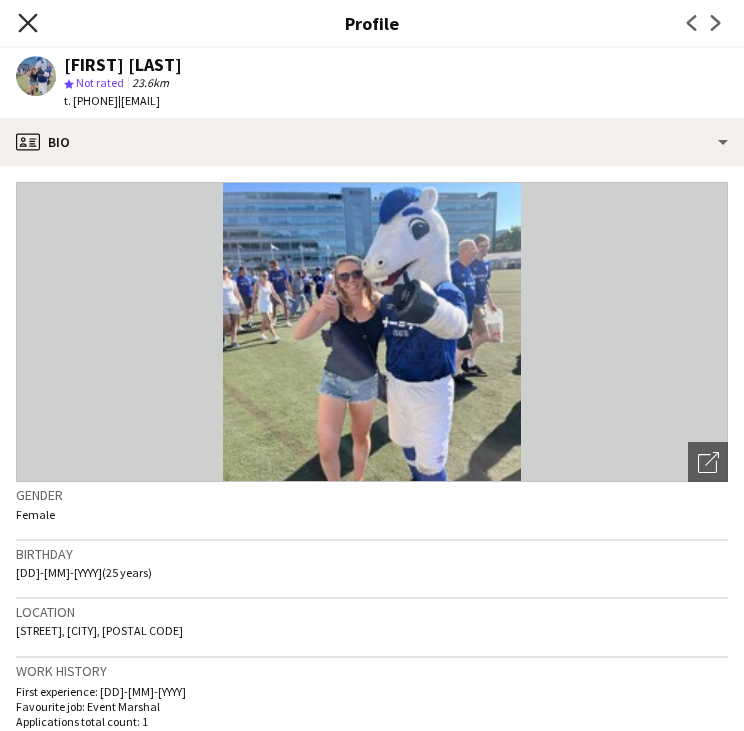click on "Close pop-in" 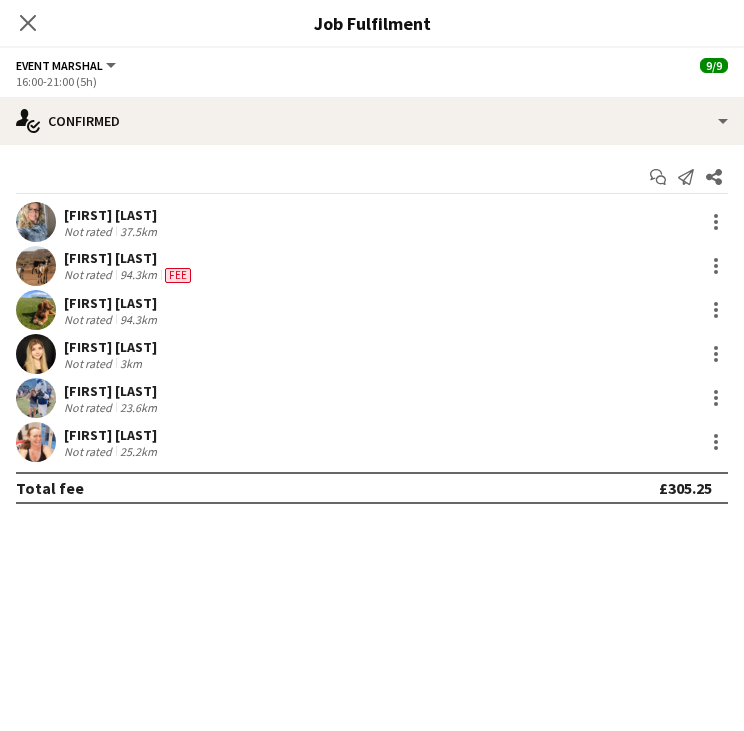 click on "[FIRST] [LAST]" at bounding box center [112, 435] 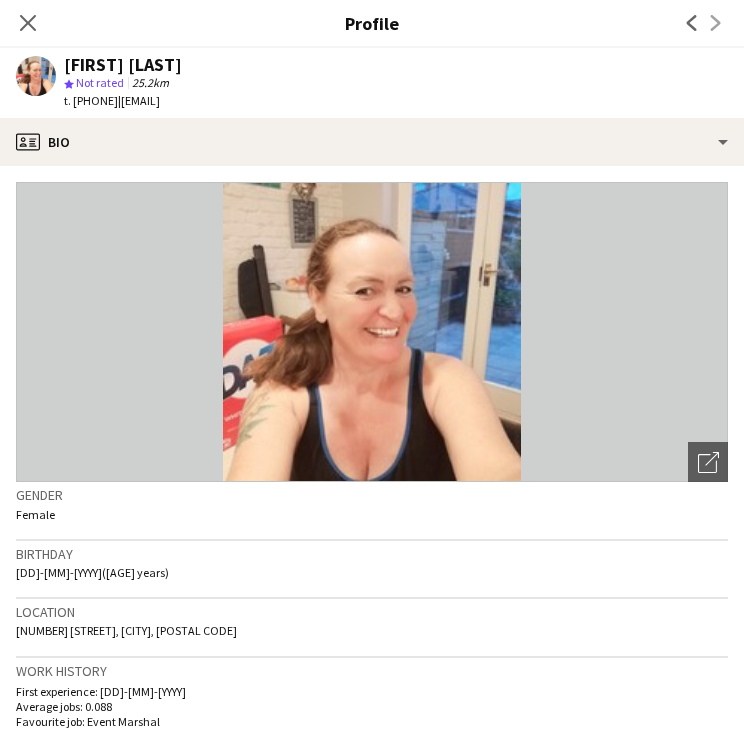 drag, startPoint x: 159, startPoint y: 100, endPoint x: 292, endPoint y: 109, distance: 133.30417 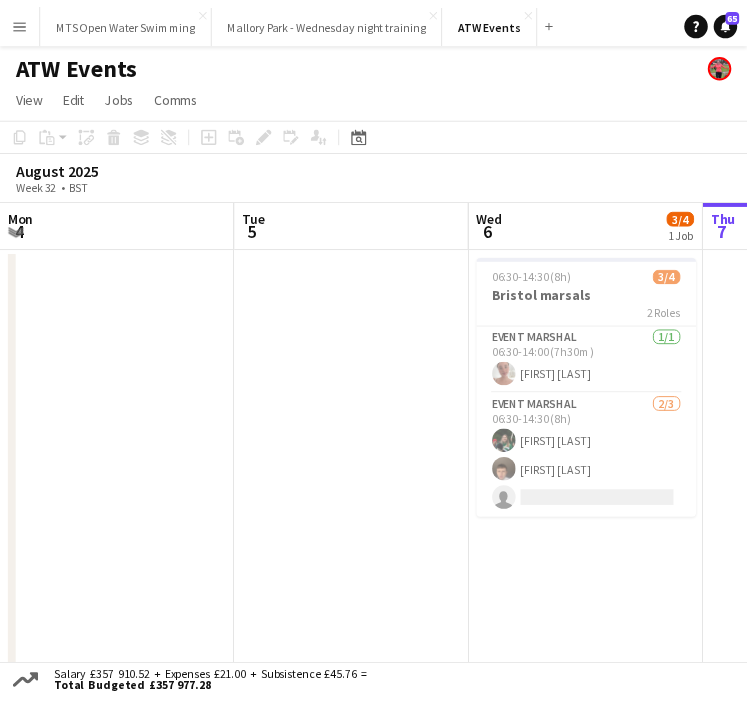 scroll, scrollTop: 0, scrollLeft: 0, axis: both 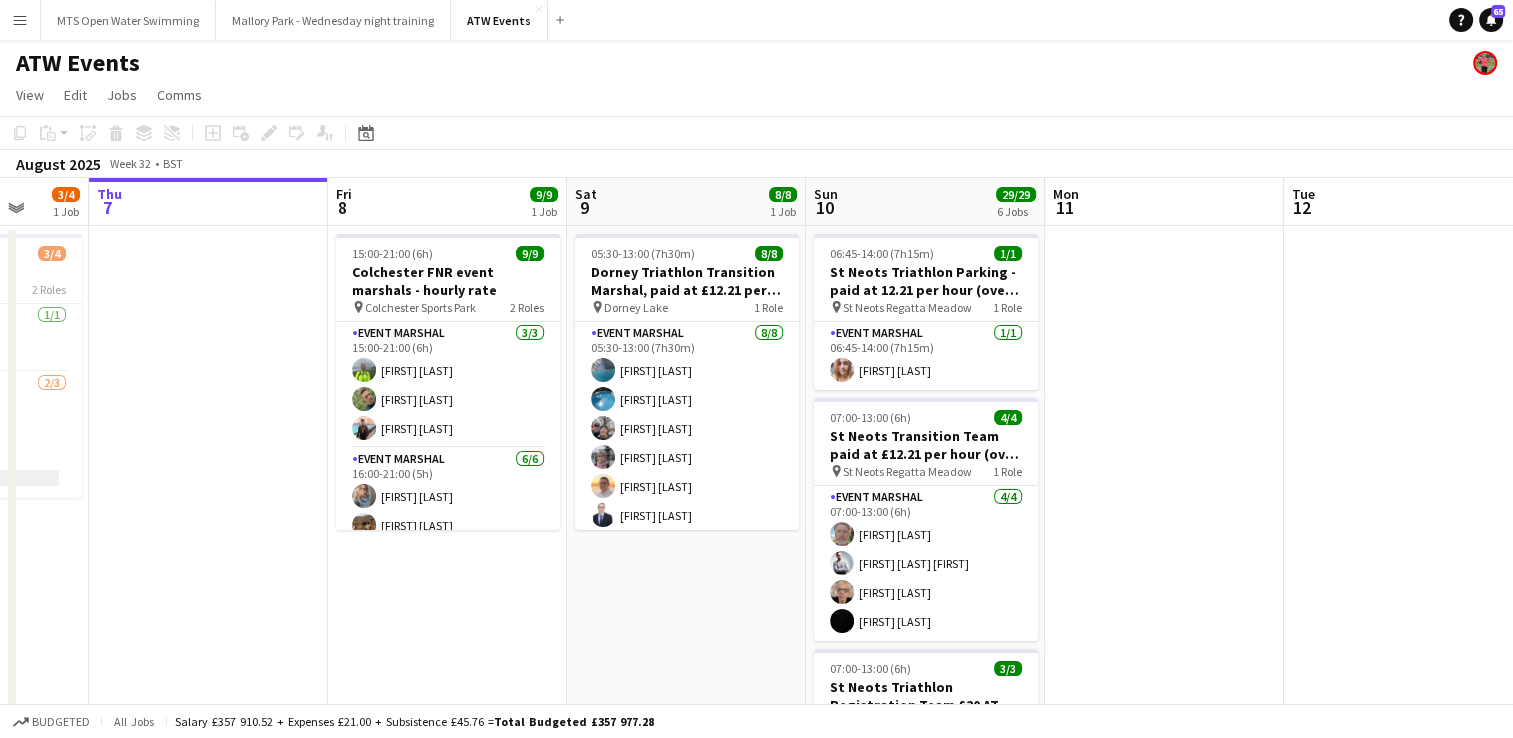 click at bounding box center (208, 1604) 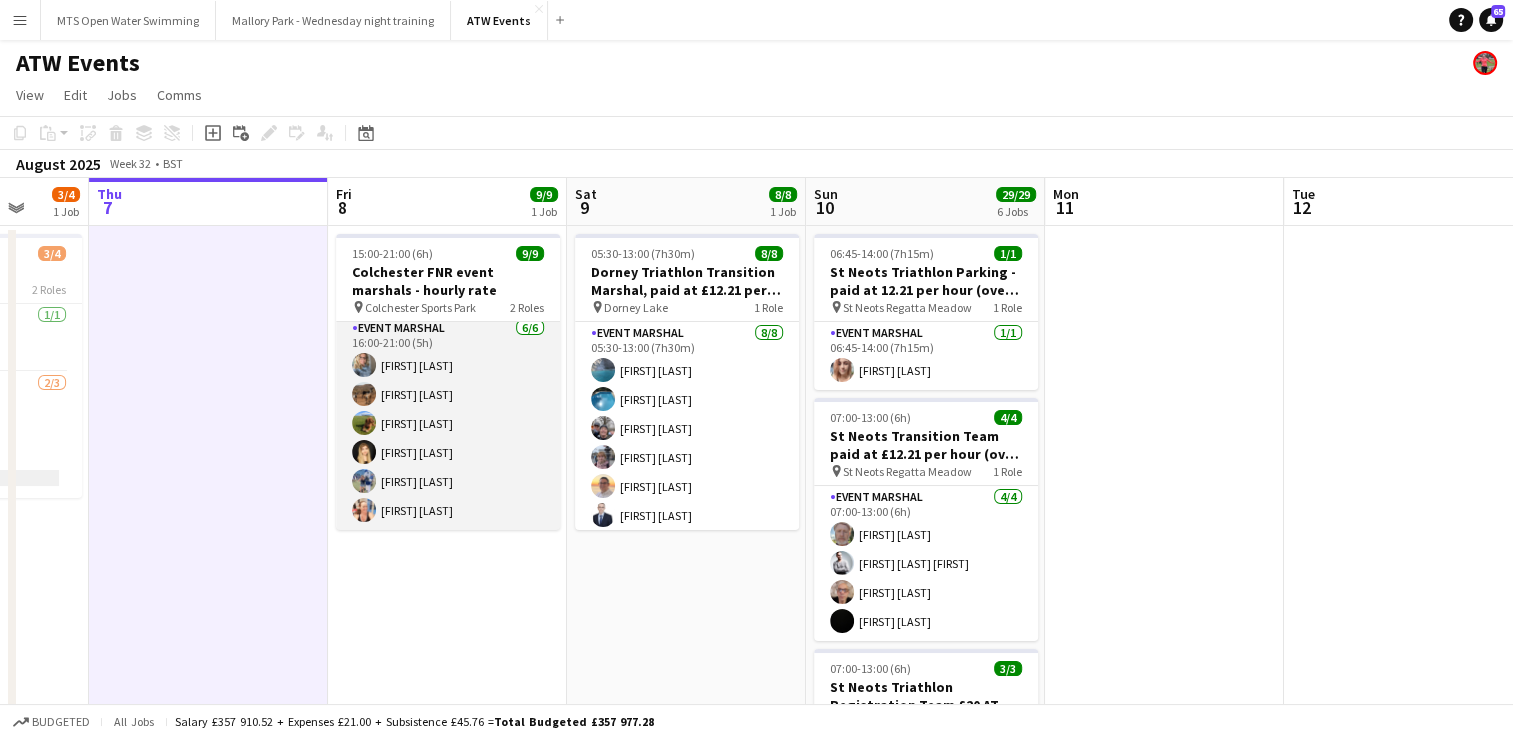 scroll, scrollTop: 130, scrollLeft: 0, axis: vertical 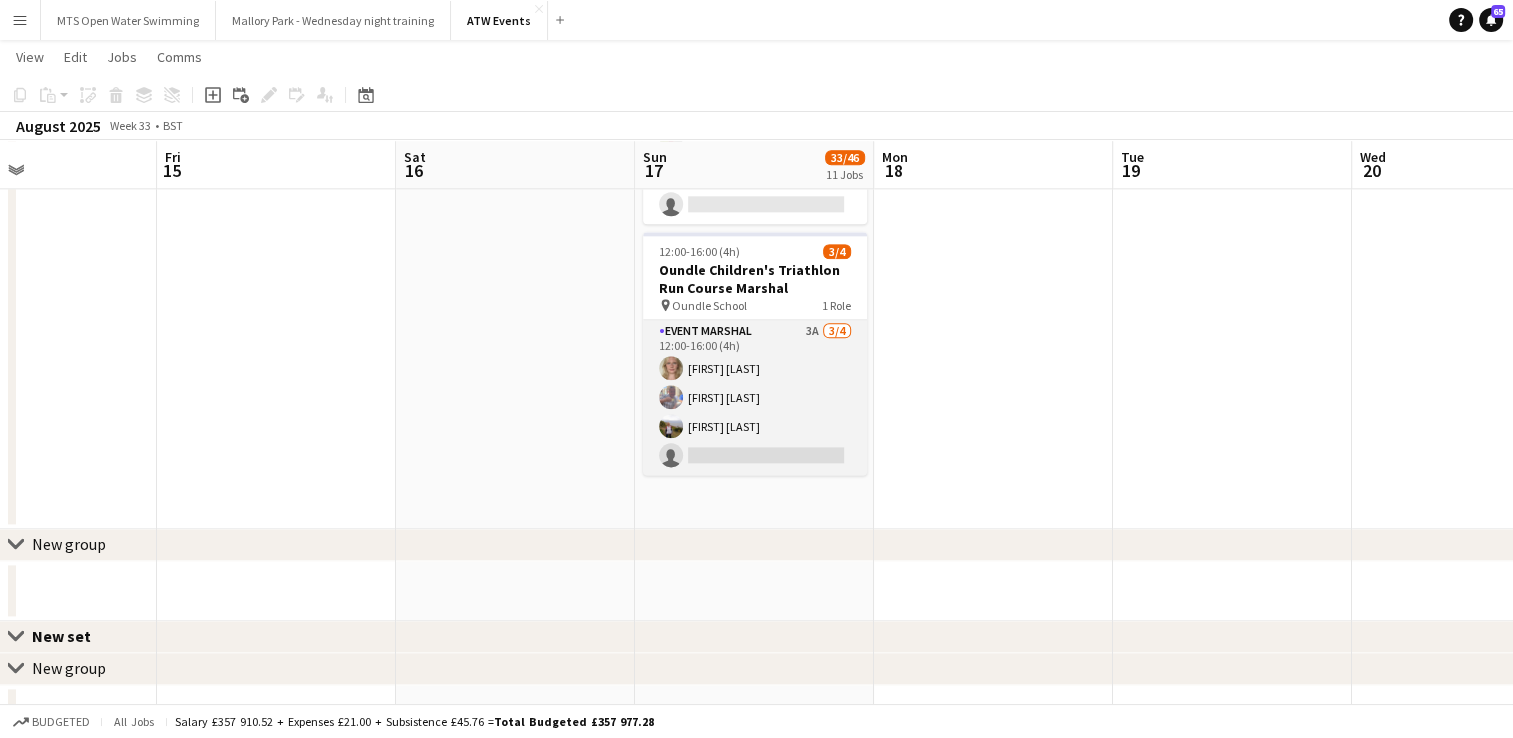 click on "Event Marshal   3A   3/4   12:00-16:00 (4h)
[FIRST] [LAST] [FIRST] [LAST] [FIRST] [LAST]
single-neutral-actions" at bounding box center (755, 397) 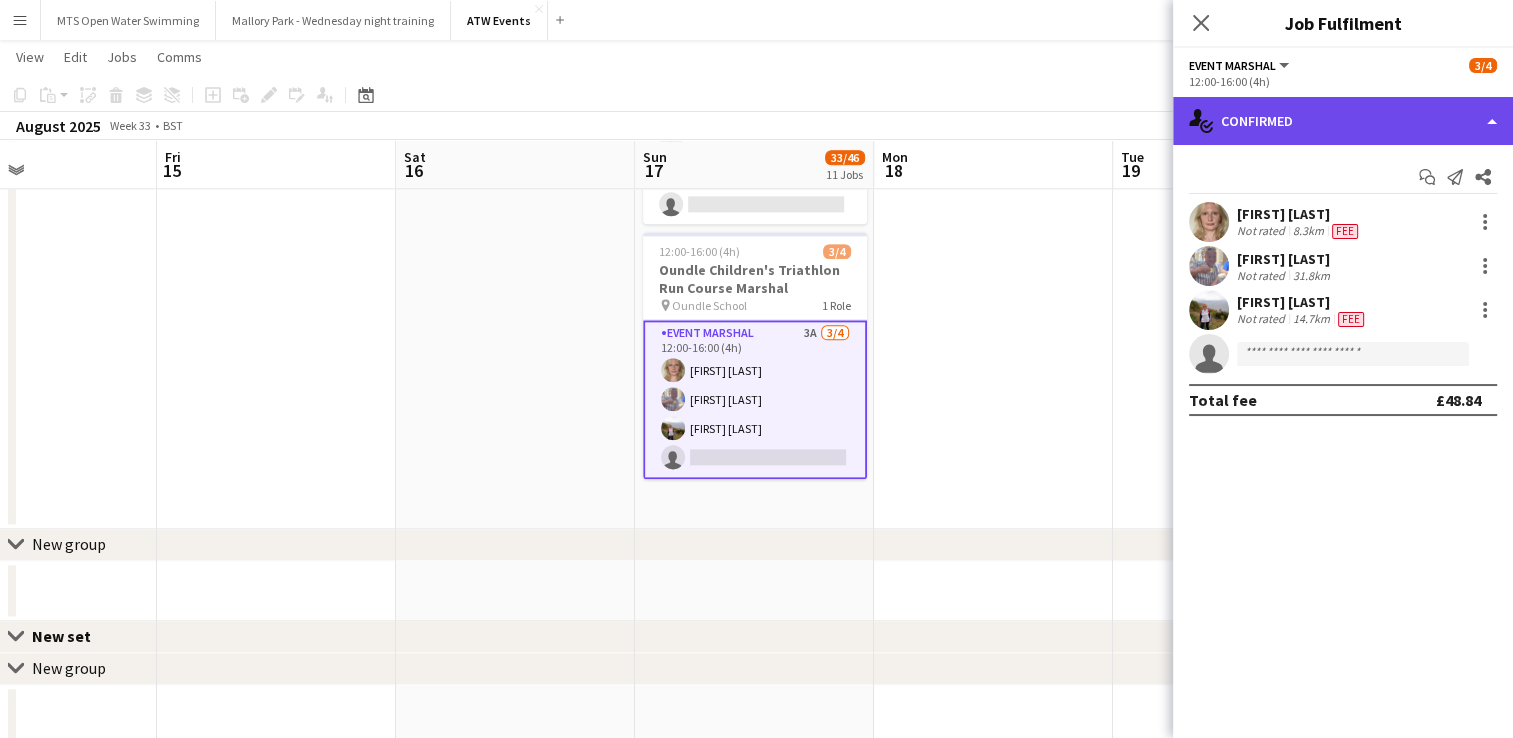 click on "single-neutral-actions-check-2
Confirmed" 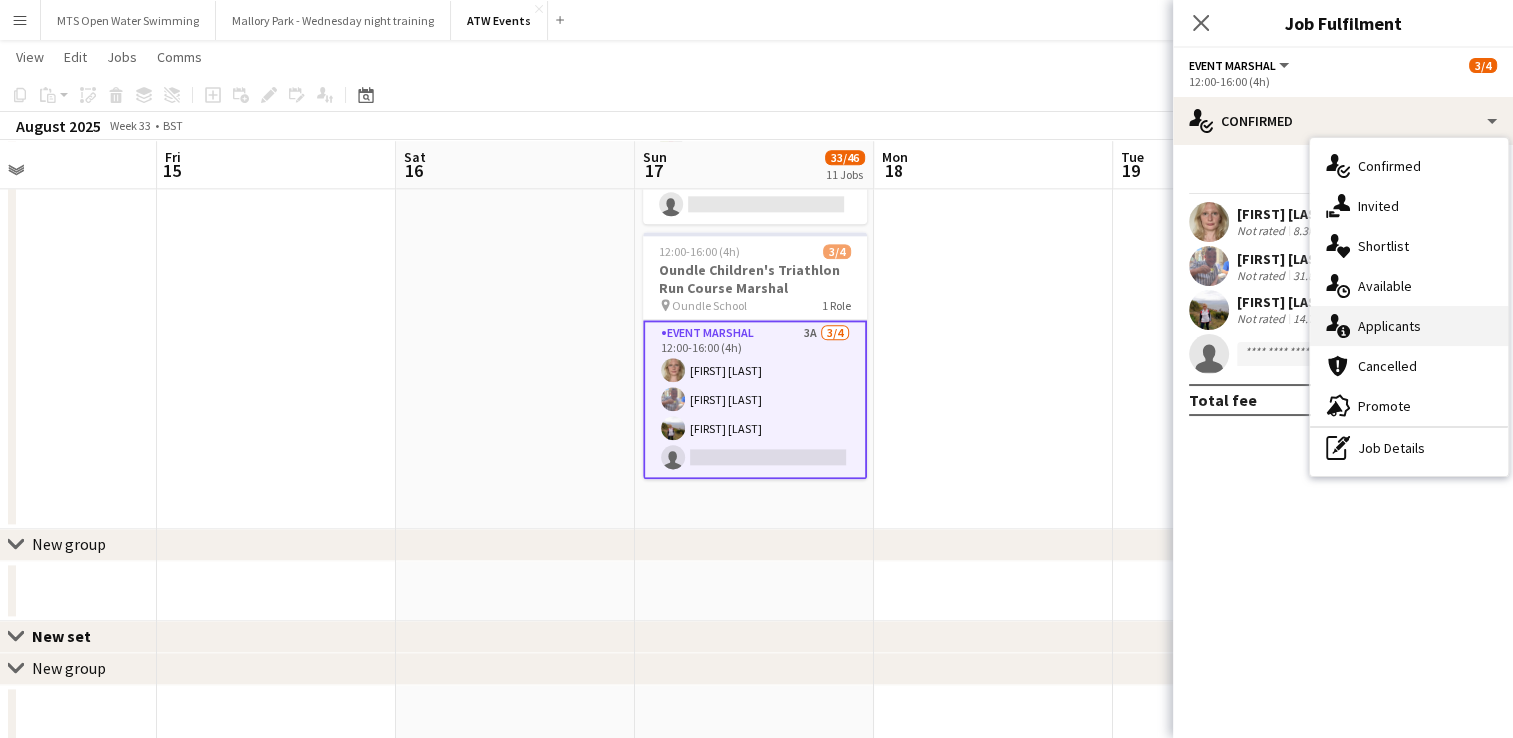 click on "single-neutral-actions-information
Applicants" at bounding box center (1409, 326) 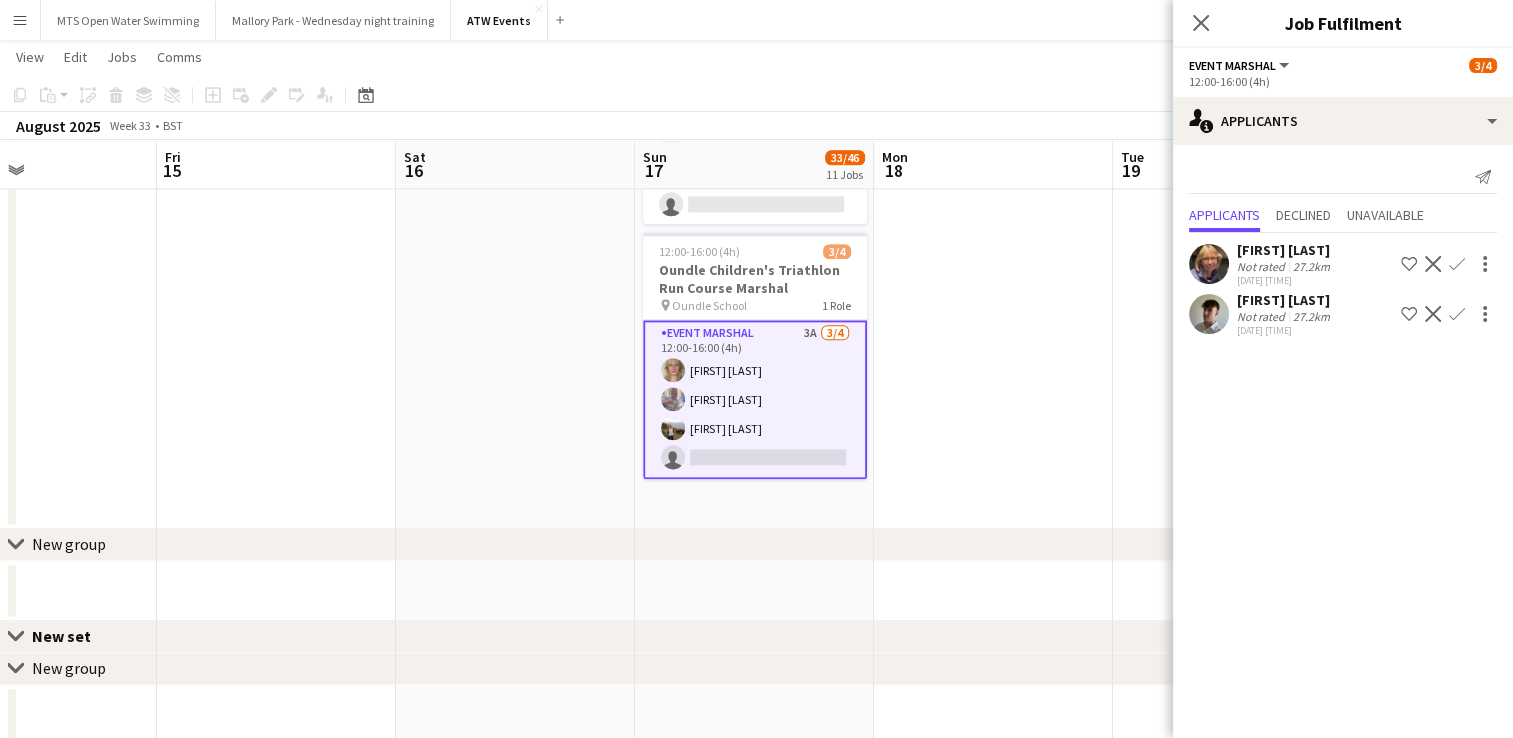click on "Confirm" at bounding box center [1457, 314] 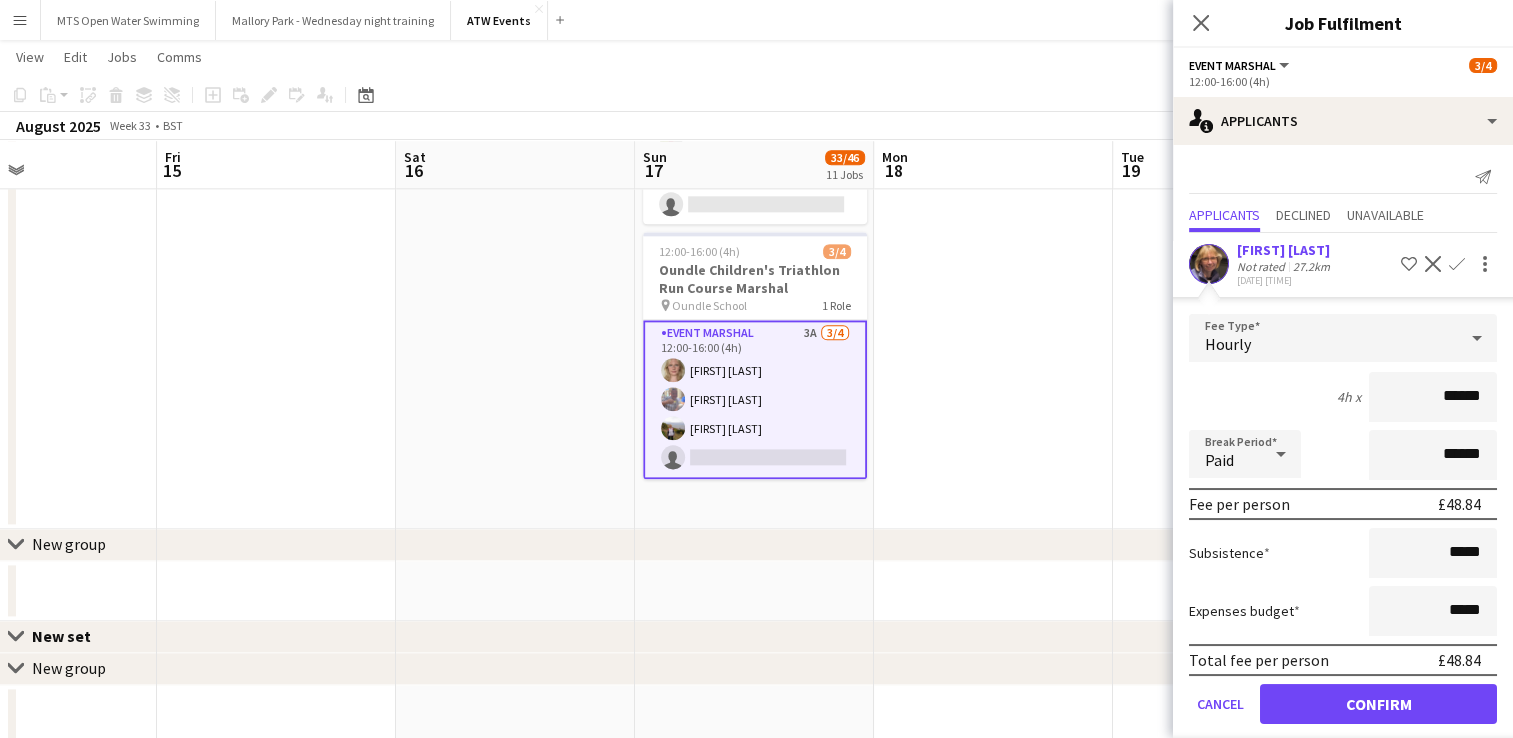 click on "Fee Type  Hourly  4h x  ******  Break Period  Paid ******  Fee per person   £48.84   Subsistence  *****  Expenses budget  *****  Total fee per person   £48.84   Cancel   Confirm" 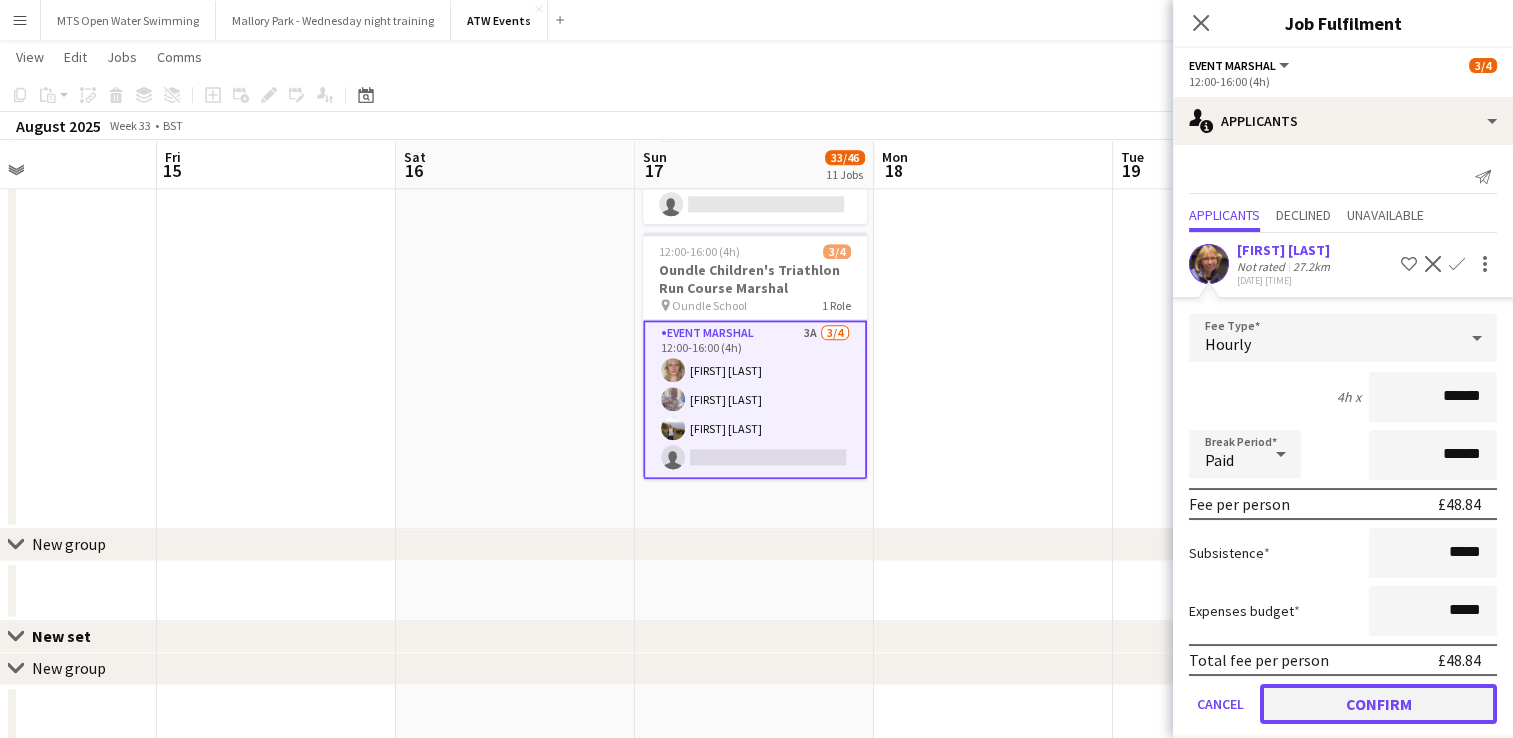 click on "Confirm" 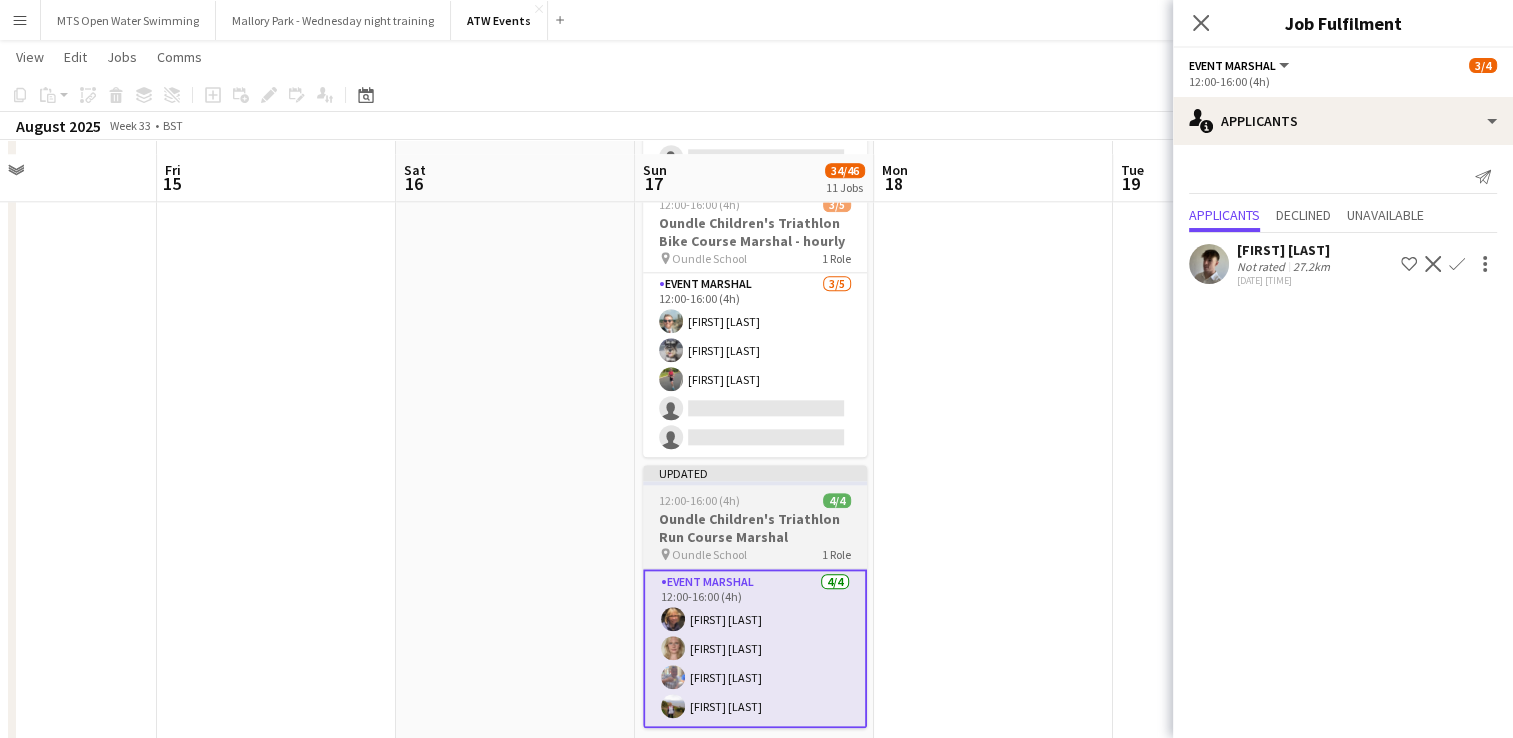 scroll, scrollTop: 2216, scrollLeft: 0, axis: vertical 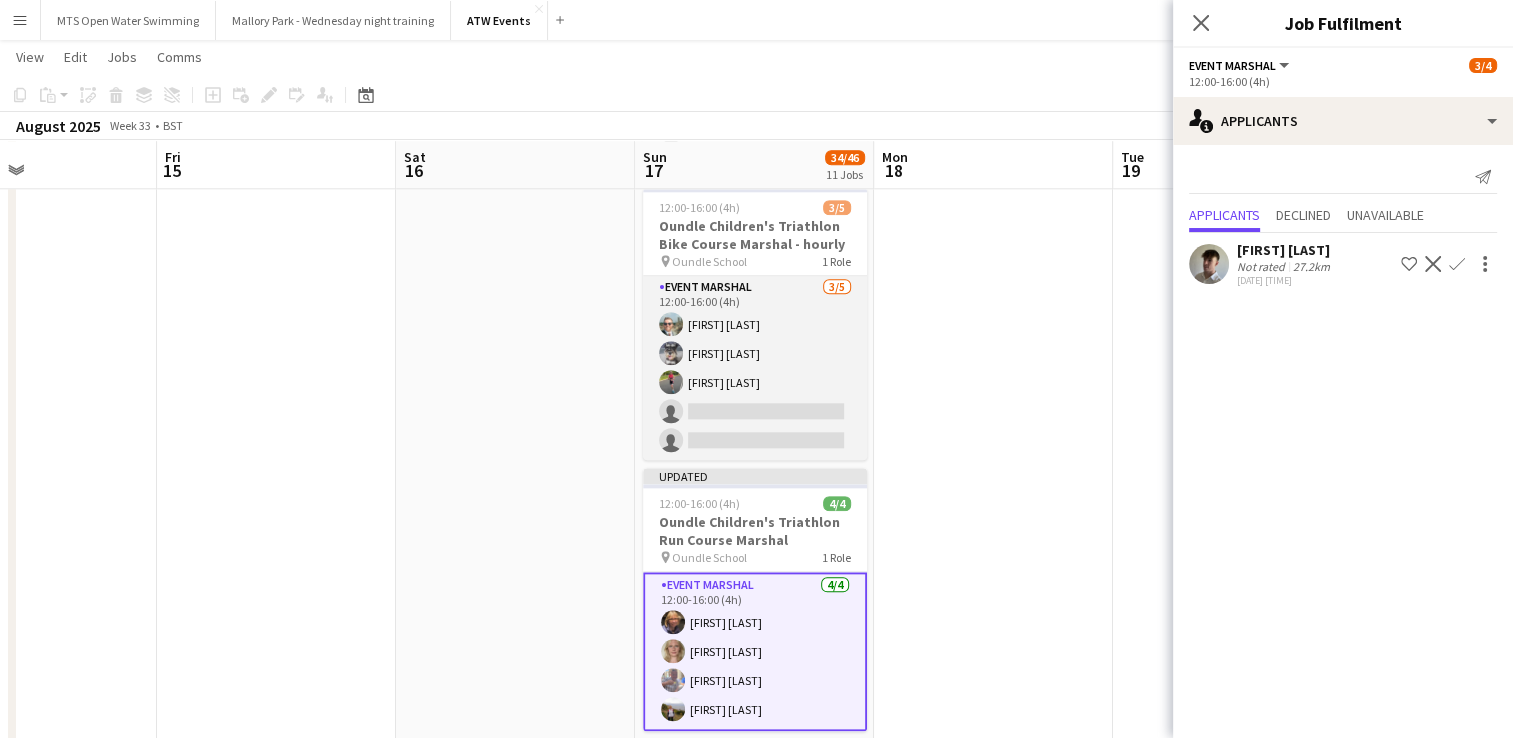 click on "Event Marshal   3/5   12:00-16:00 (4h)
[FIRST] [LAST] [FIRST] [LAST] [FIRST] [LAST]
single-neutral-actions
single-neutral-actions" at bounding box center (755, 368) 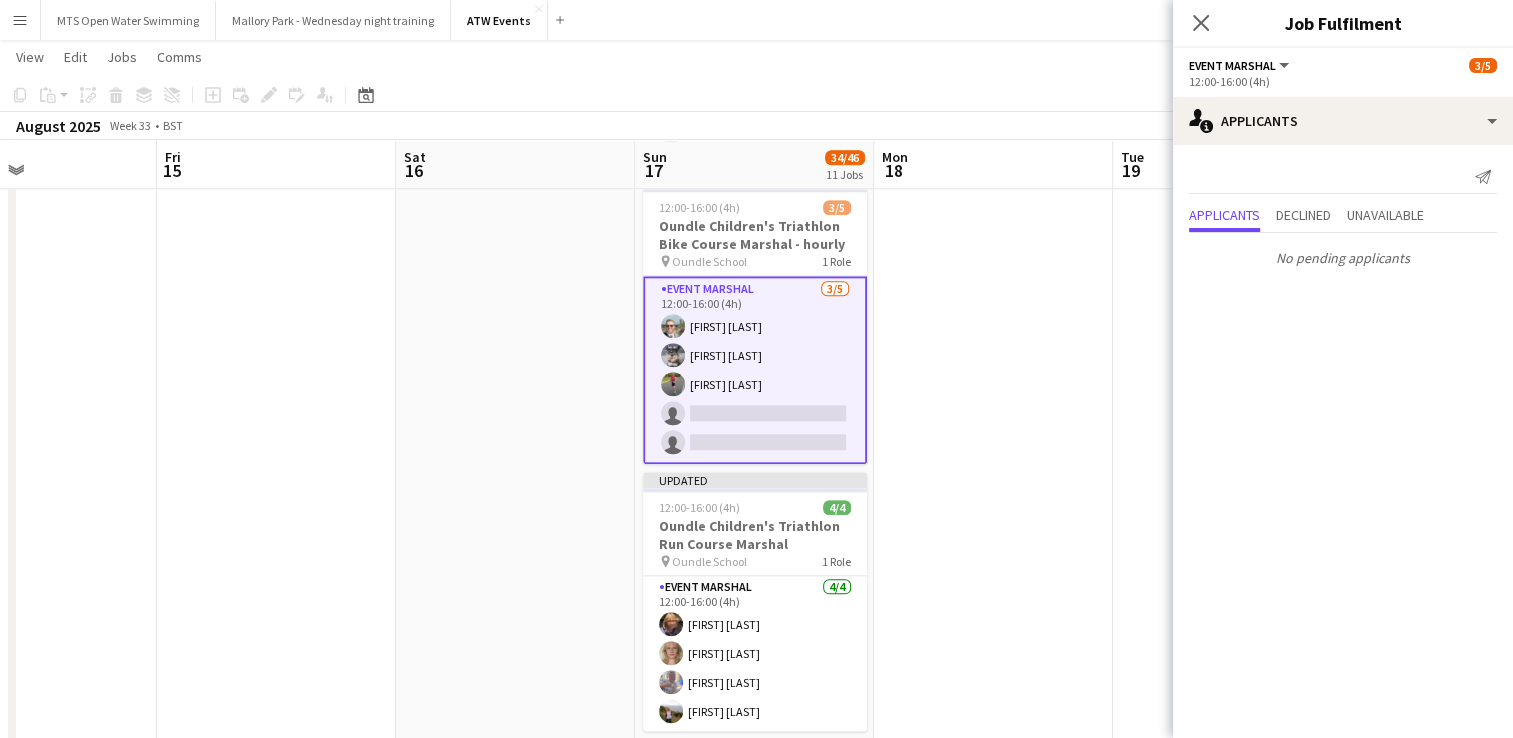 click on "Event Marshal   3/5   12:00-16:00 (4h)
[FIRST] [LAST] [FIRST] [LAST] [FIRST] [LAST]
single-neutral-actions
single-neutral-actions" at bounding box center [755, 370] 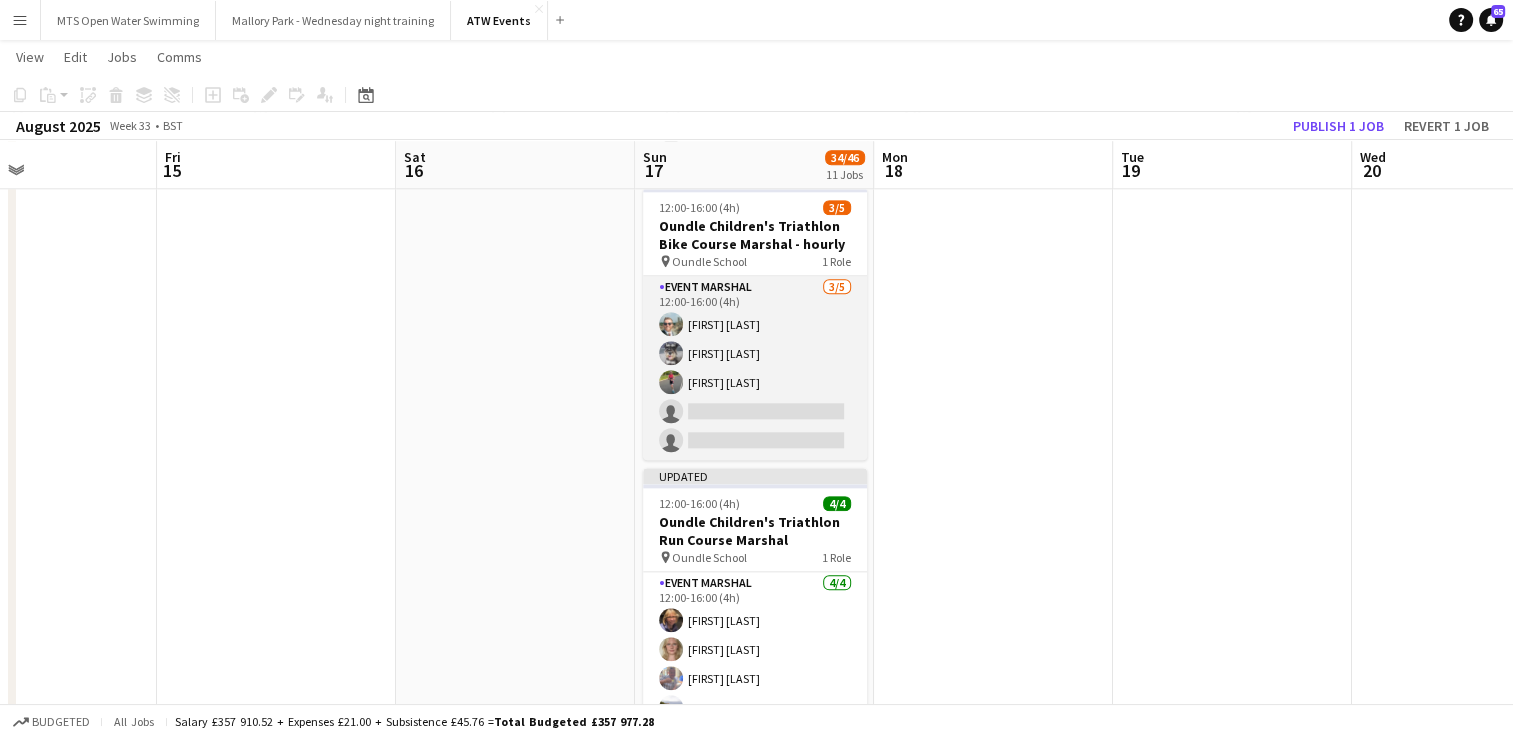 click on "Event Marshal   3/5   12:00-16:00 (4h)
[FIRST] [LAST] [FIRST] [LAST] [FIRST] [LAST]
single-neutral-actions
single-neutral-actions" at bounding box center [755, 368] 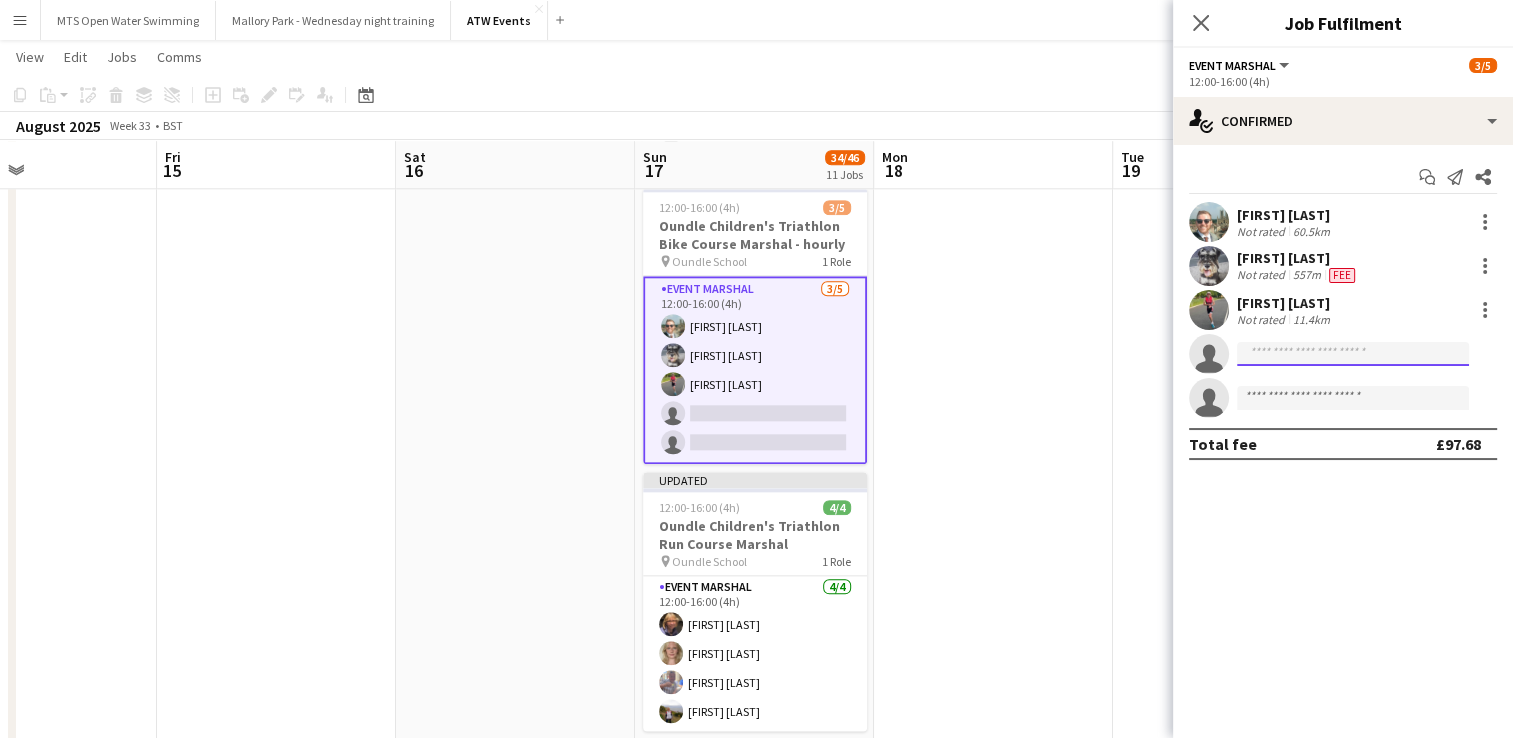 click 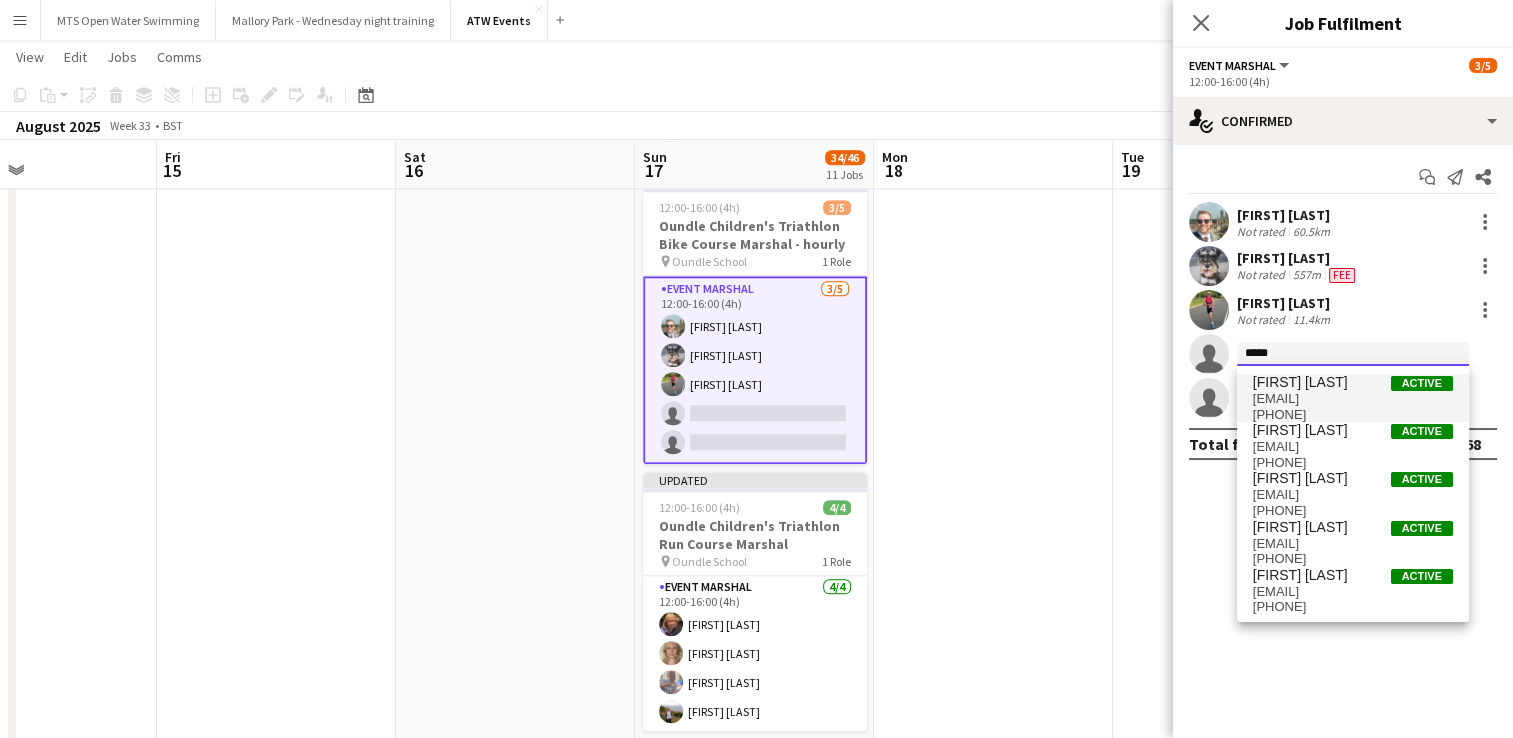 scroll, scrollTop: 0, scrollLeft: 0, axis: both 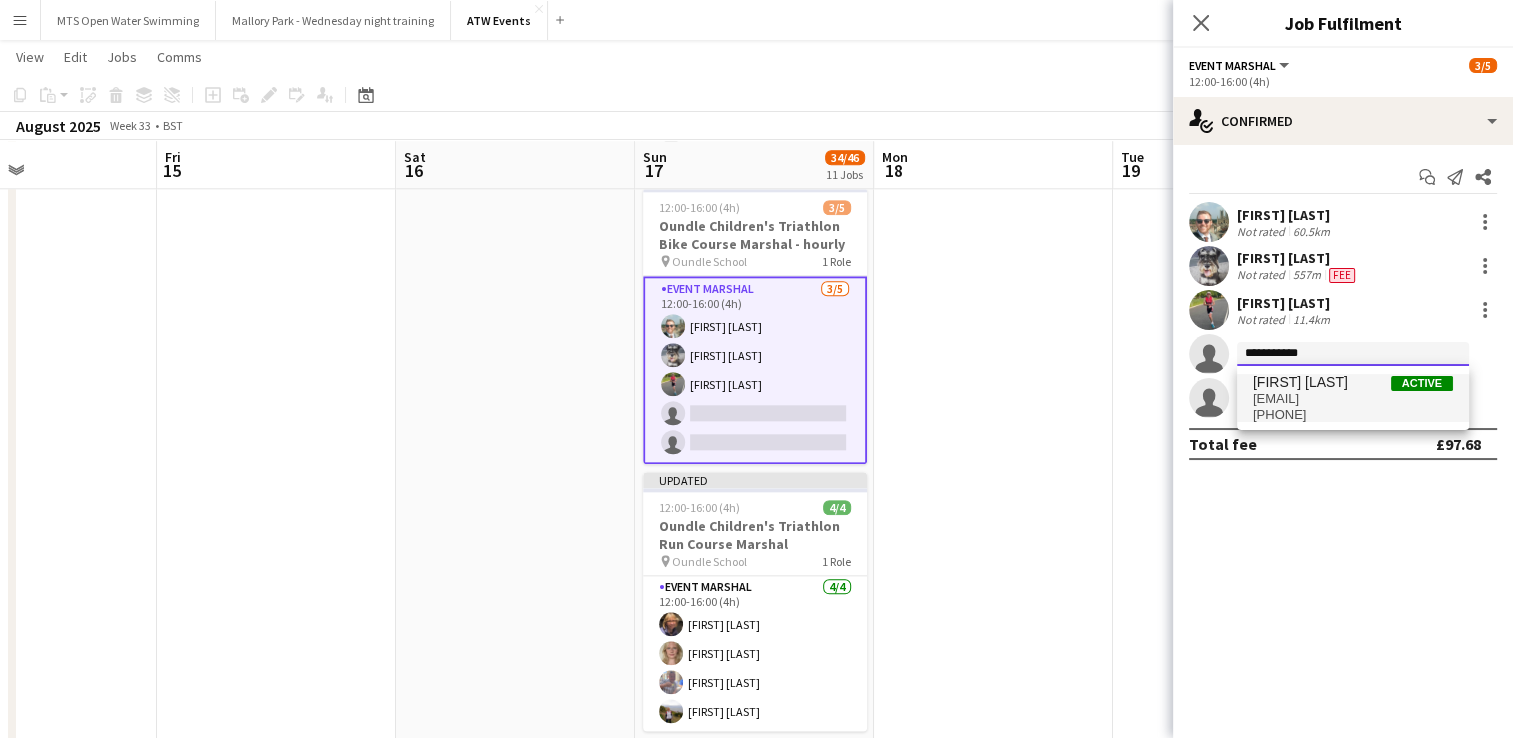type on "**********" 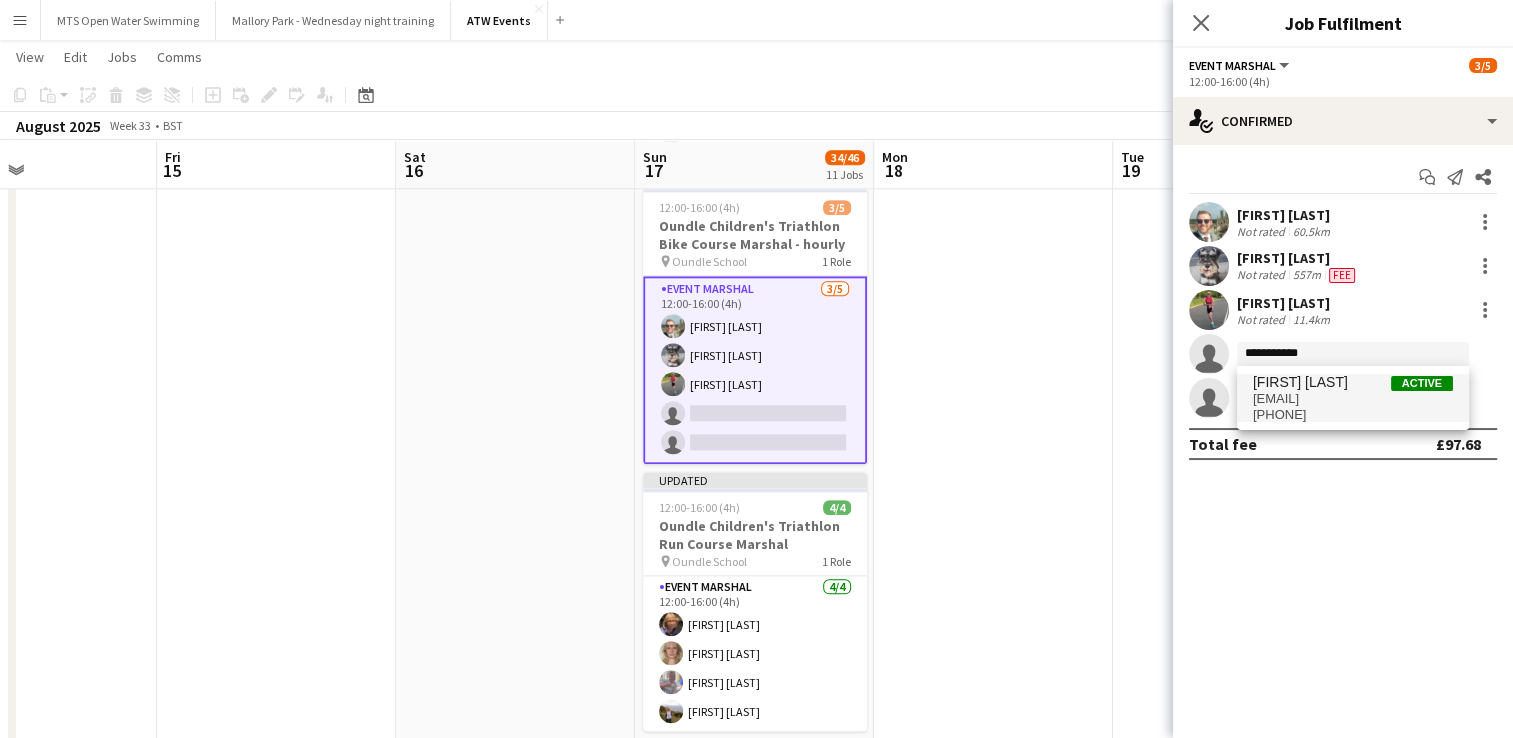 click on "[PHONE]" at bounding box center (1353, 415) 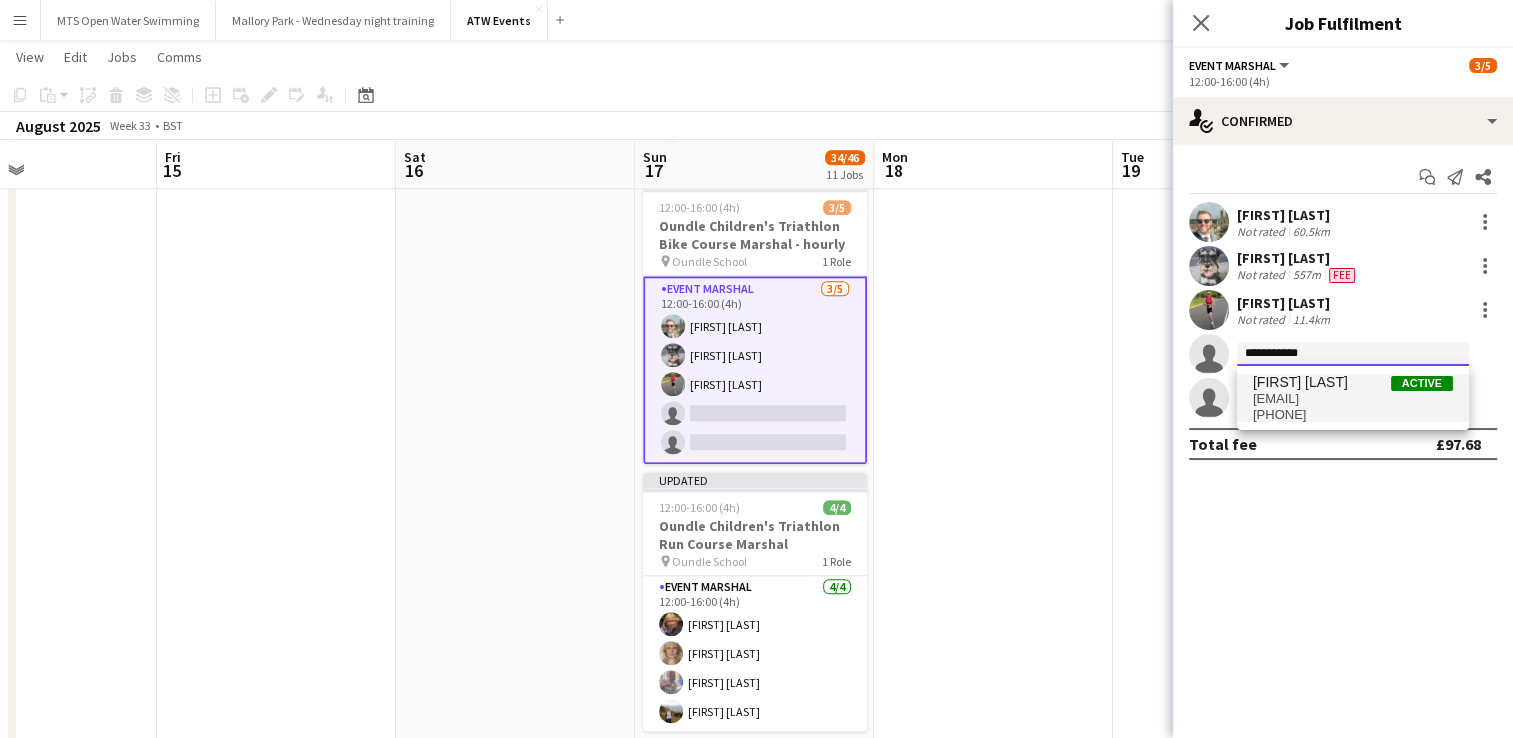 type 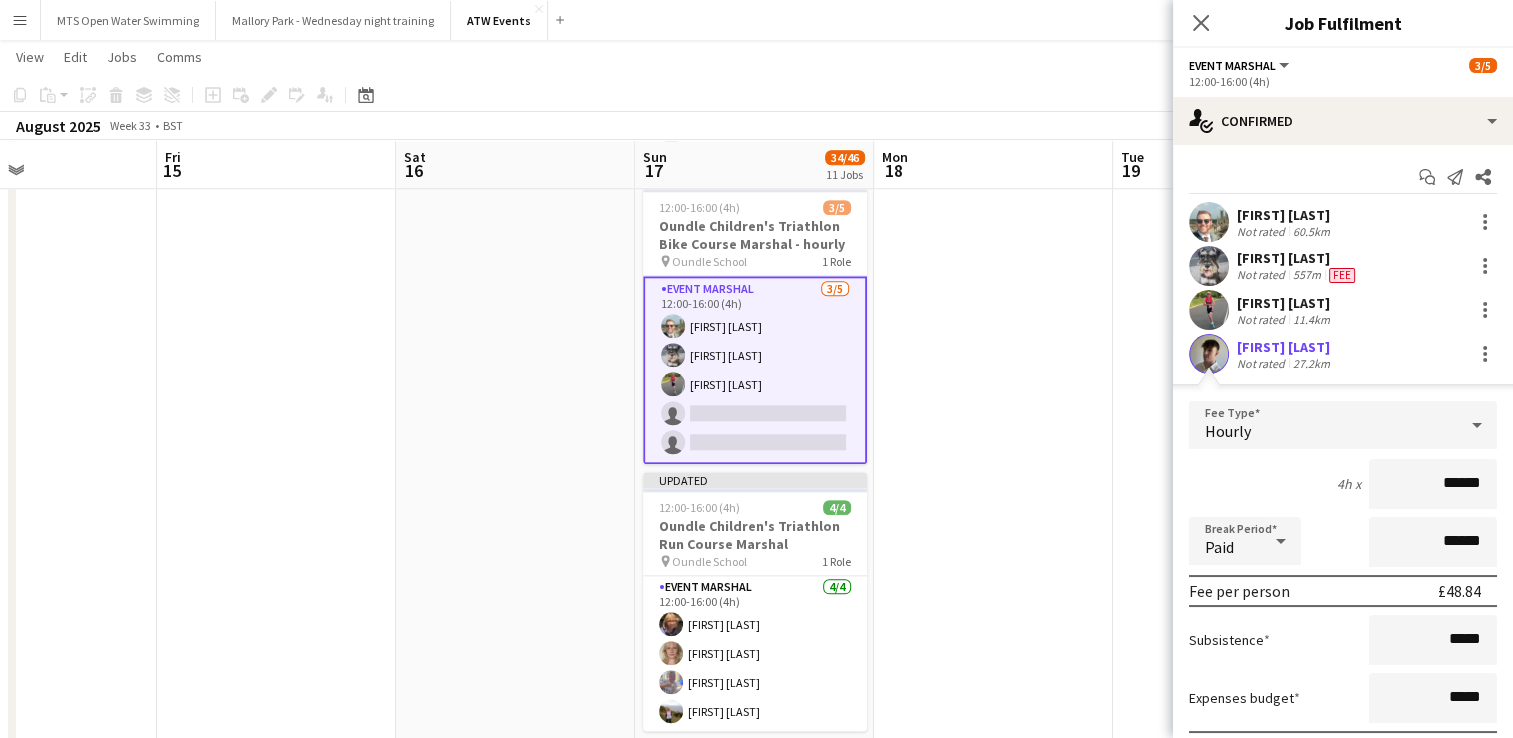 click at bounding box center (993, -614) 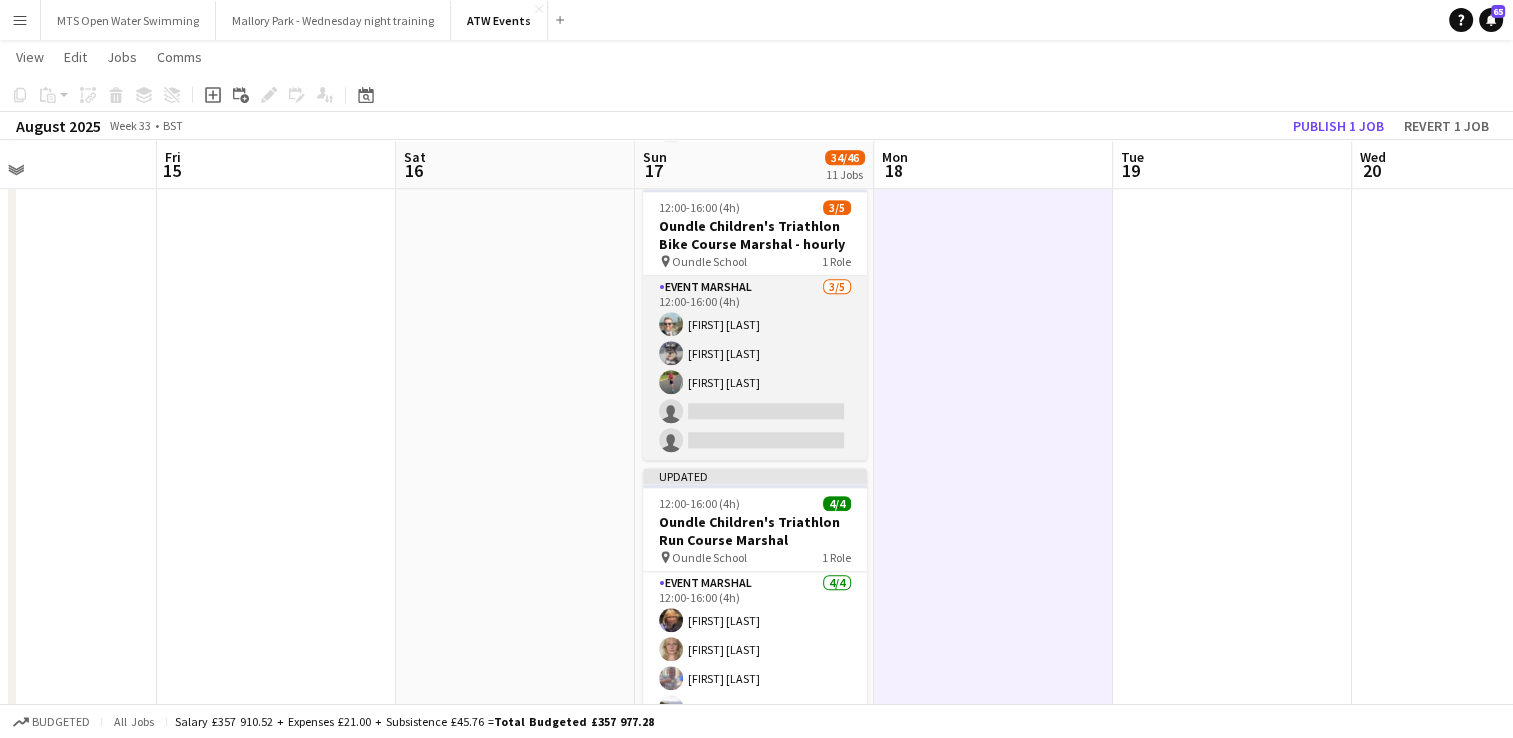 click on "Event Marshal   3/5   12:00-16:00 (4h)
[FIRST] [LAST] [FIRST] [LAST] [FIRST] [LAST]
single-neutral-actions
single-neutral-actions" at bounding box center [755, 368] 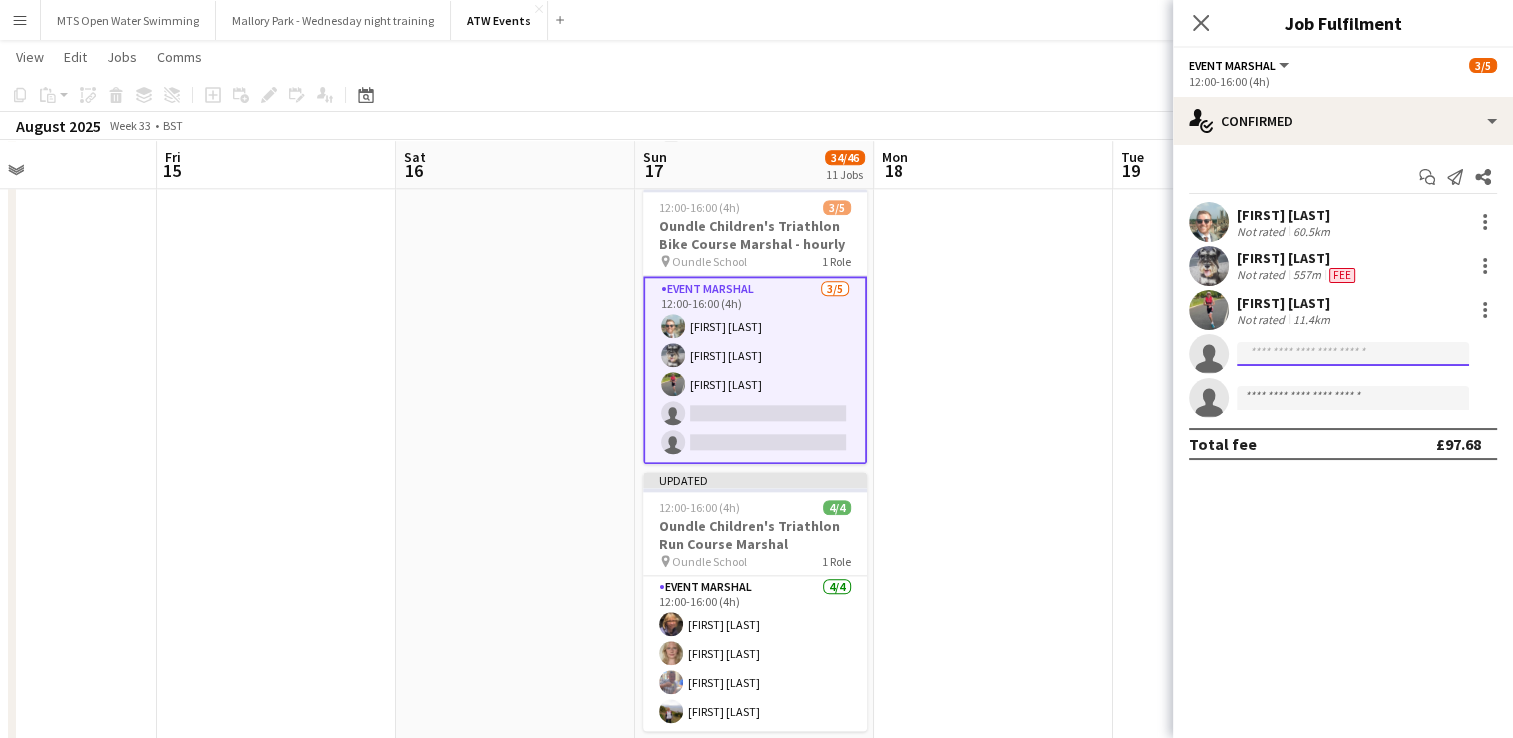 click 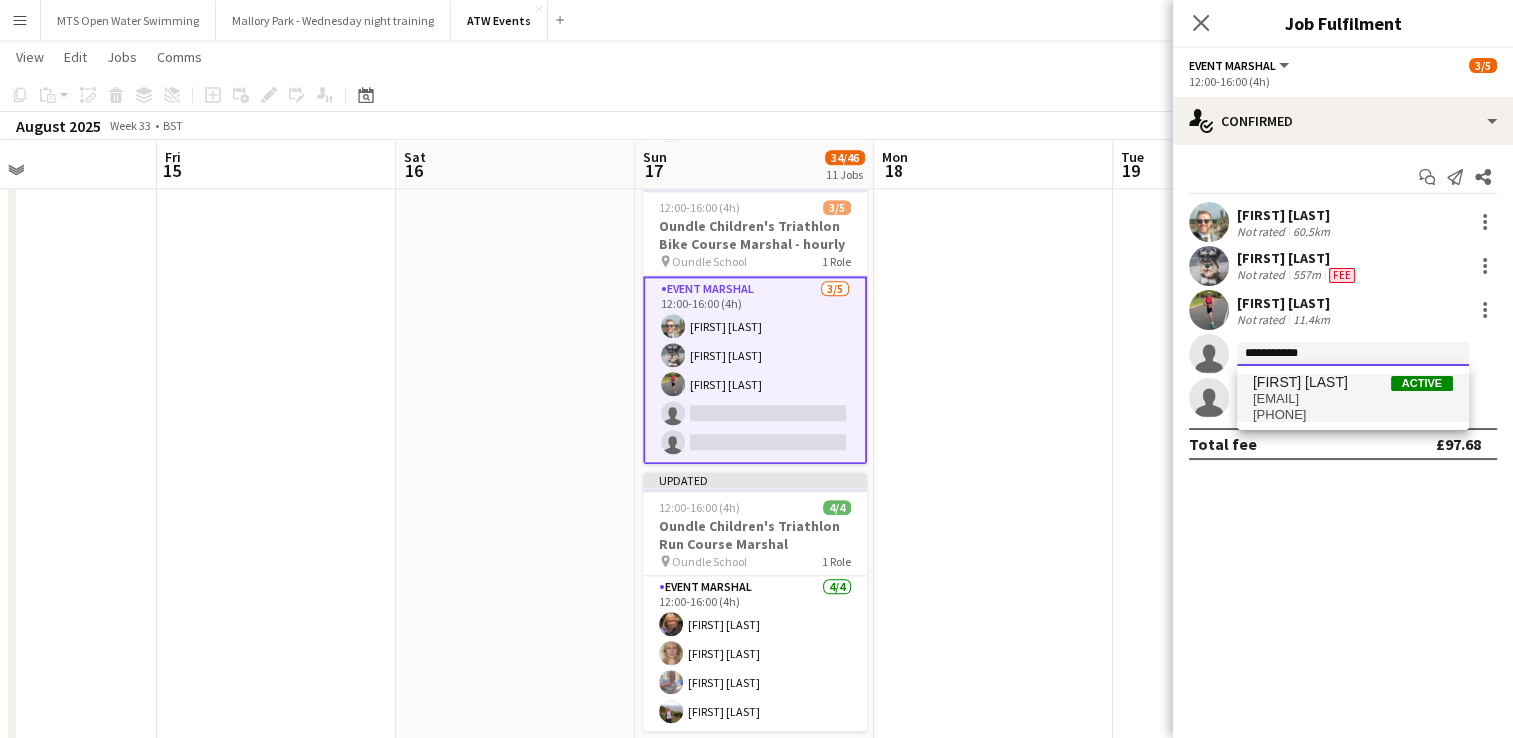 type on "**********" 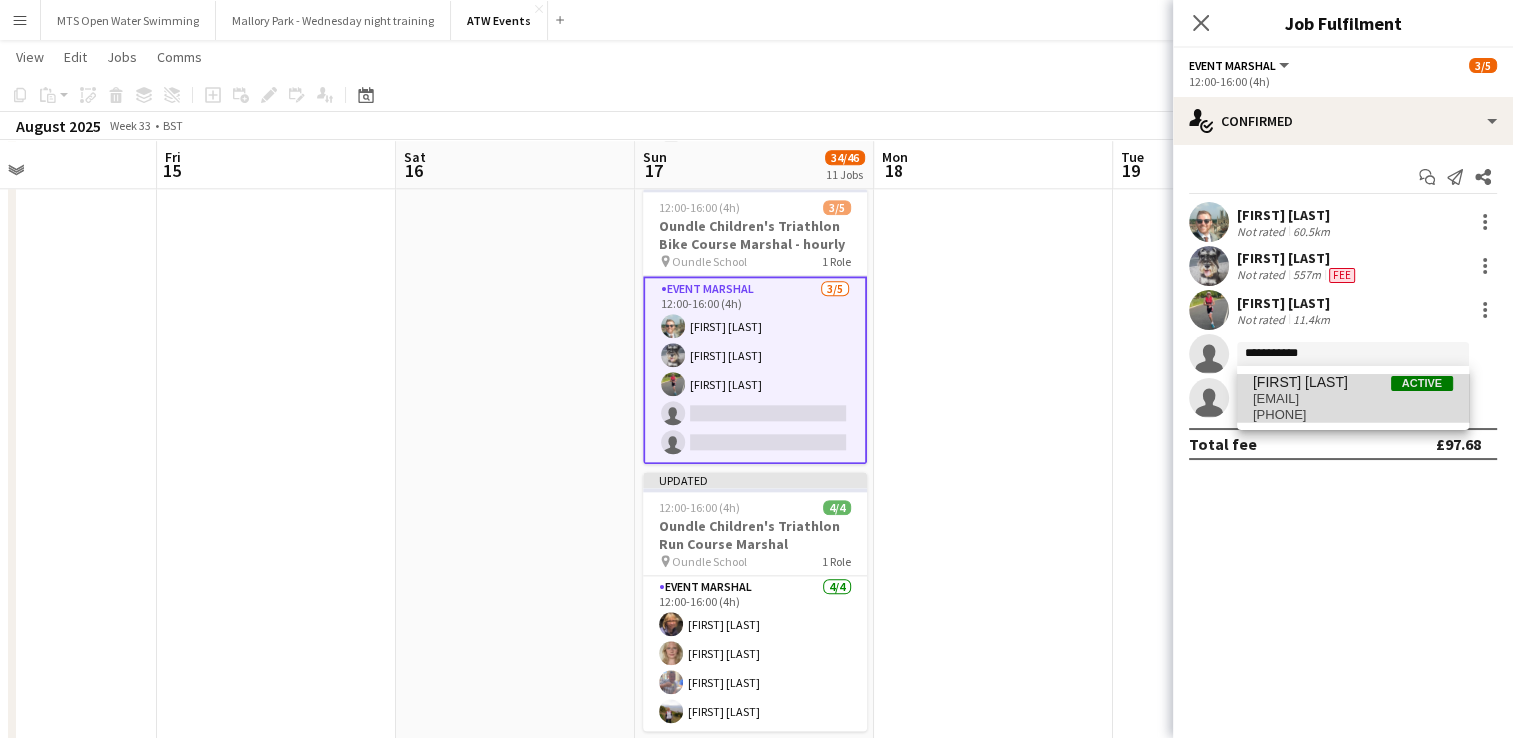 click on "[FIRST] [LAST]  Active" at bounding box center (1353, 382) 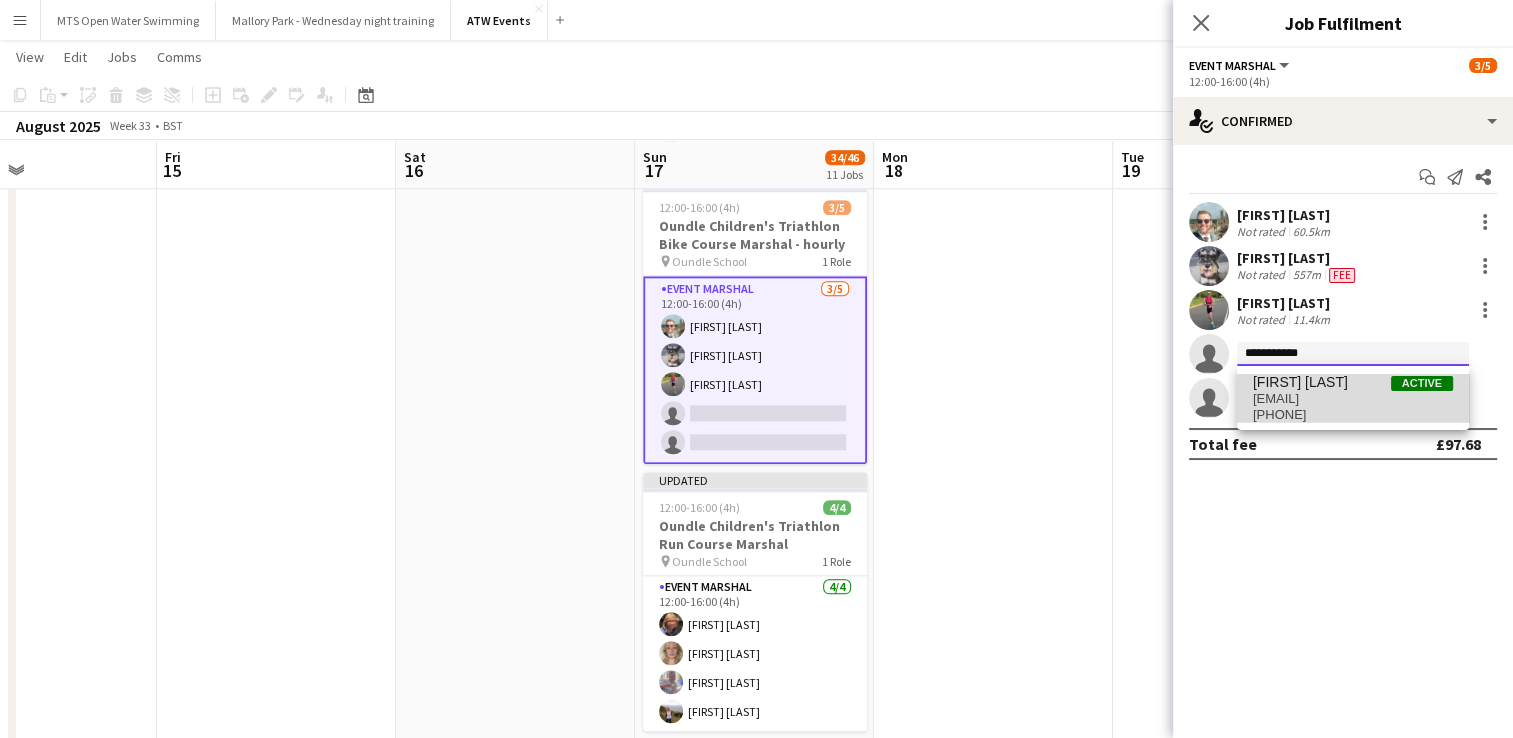 type 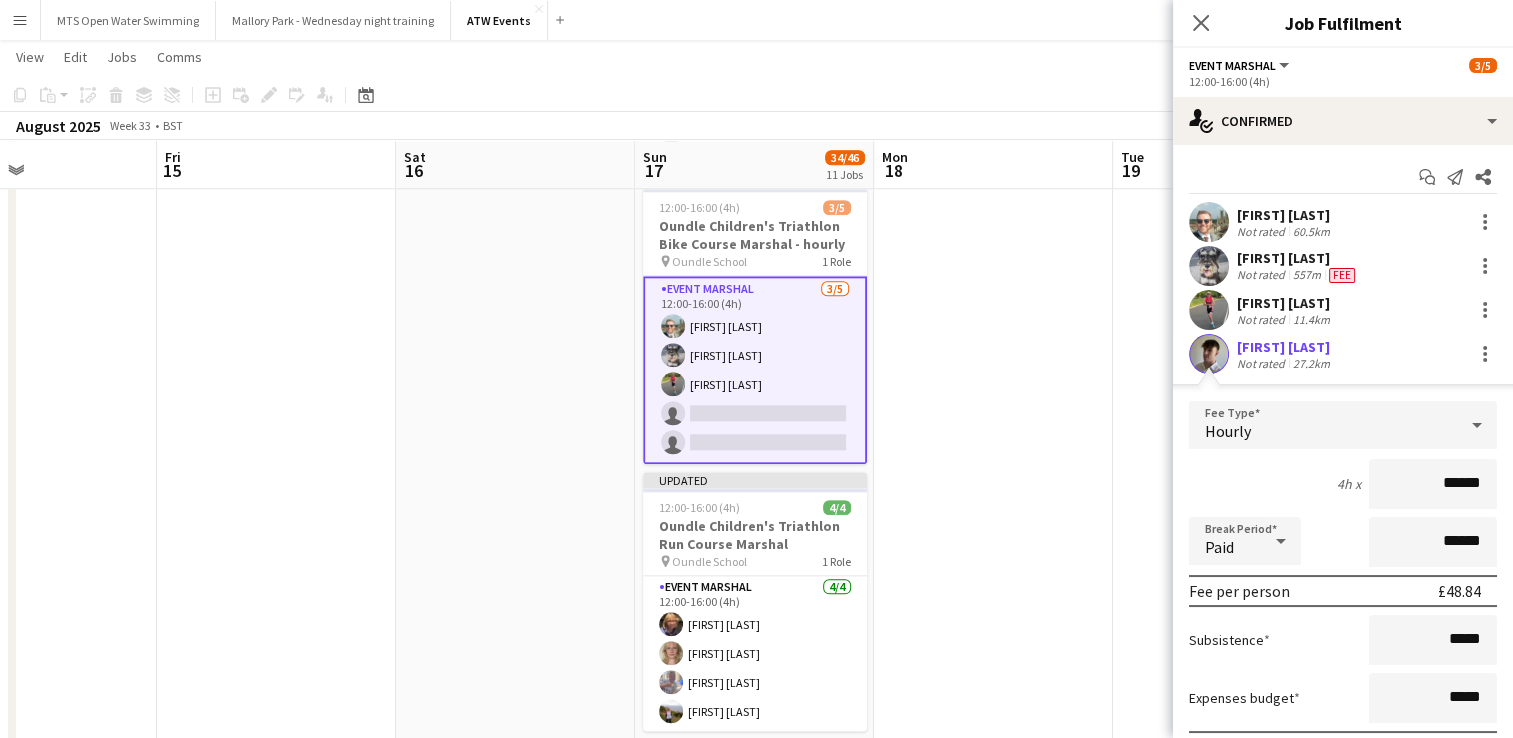 scroll, scrollTop: 188, scrollLeft: 0, axis: vertical 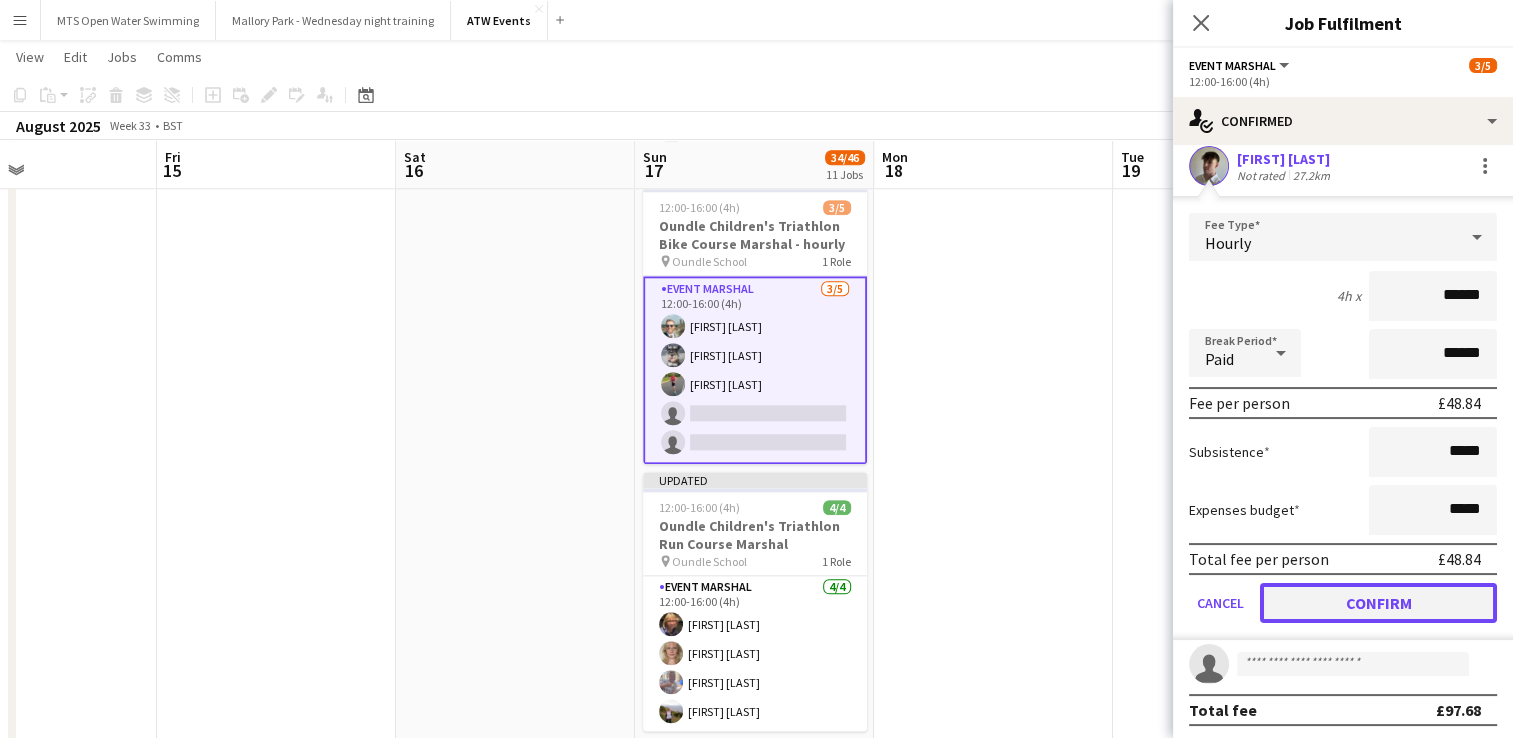 click on "Confirm" at bounding box center (1378, 603) 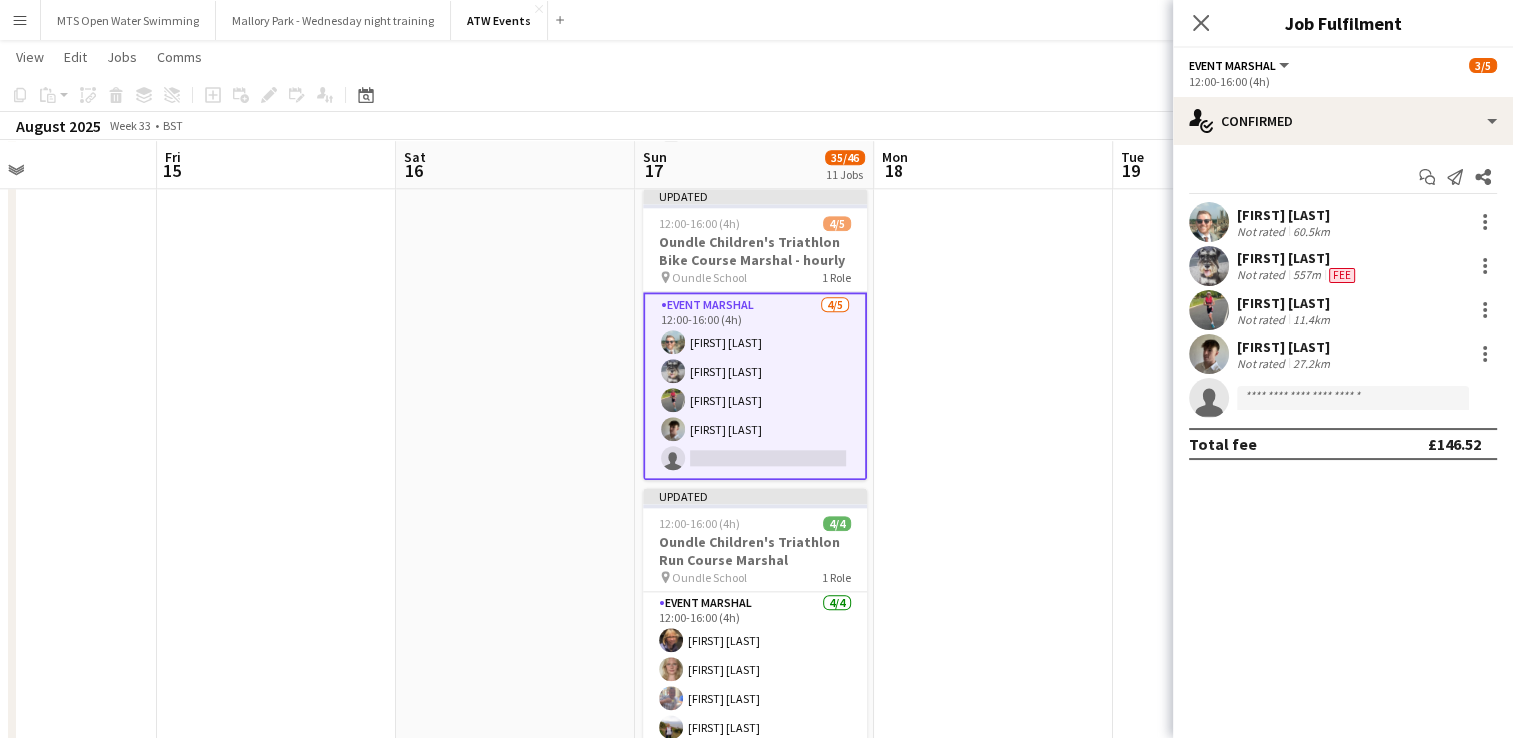 scroll, scrollTop: 0, scrollLeft: 0, axis: both 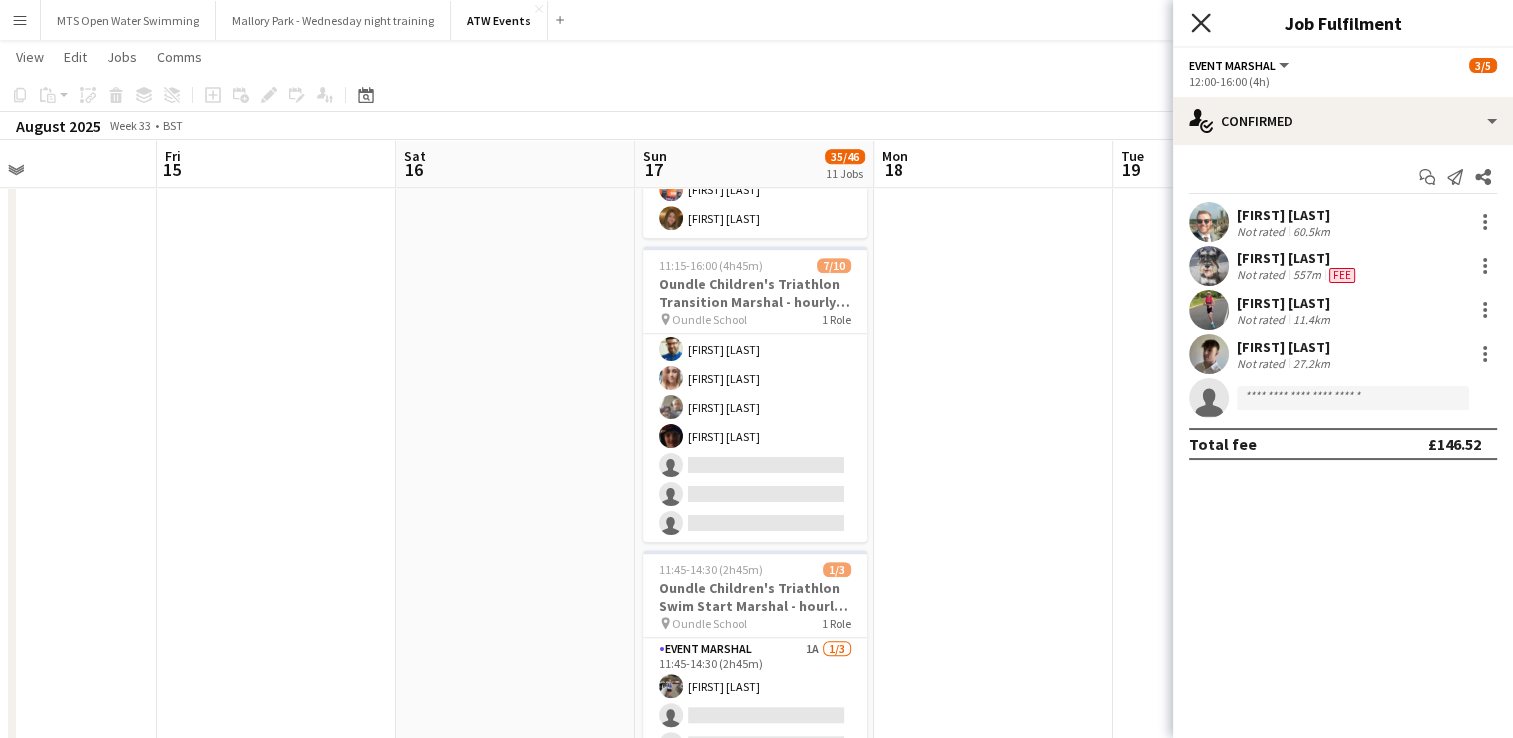 click 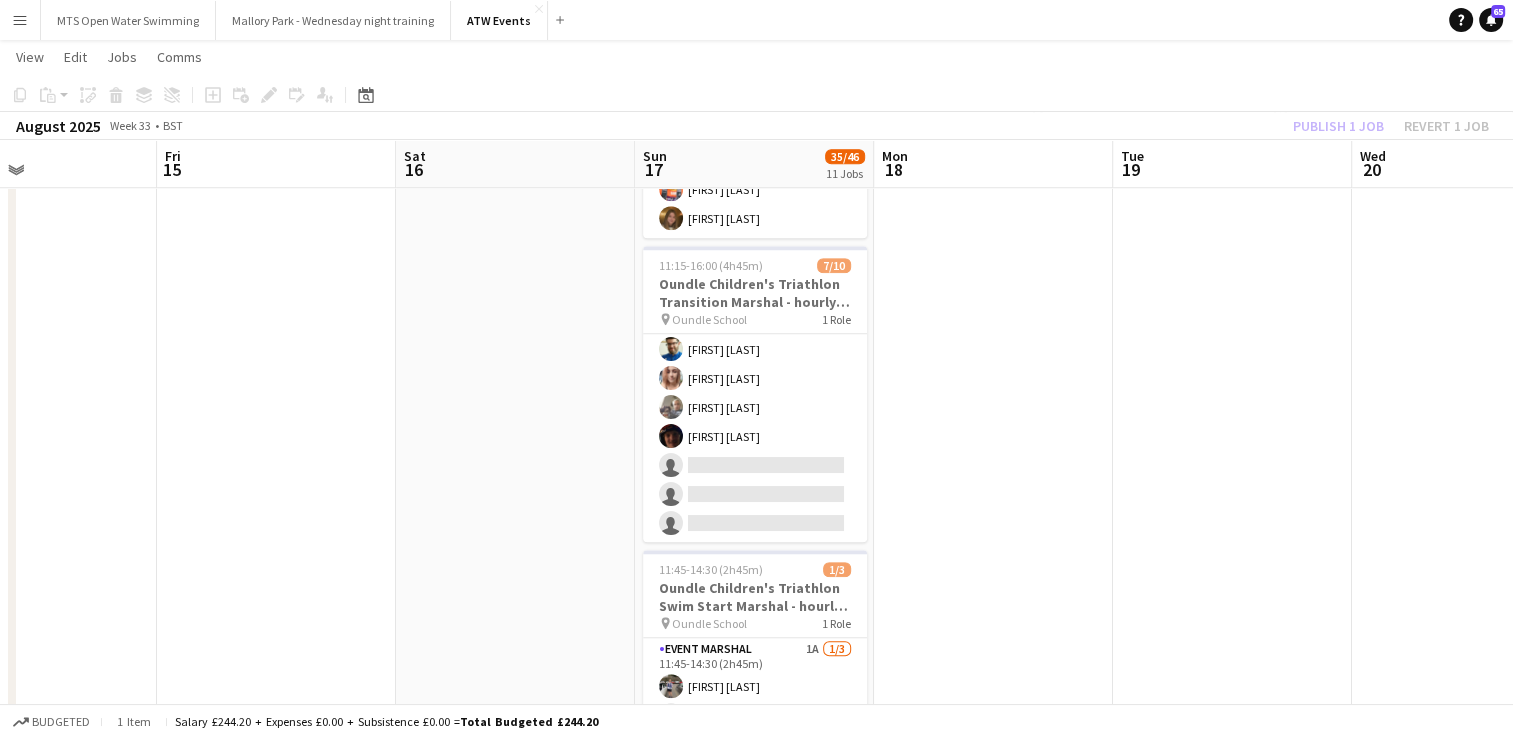 click on "Publish 1 job   Revert 1 job" 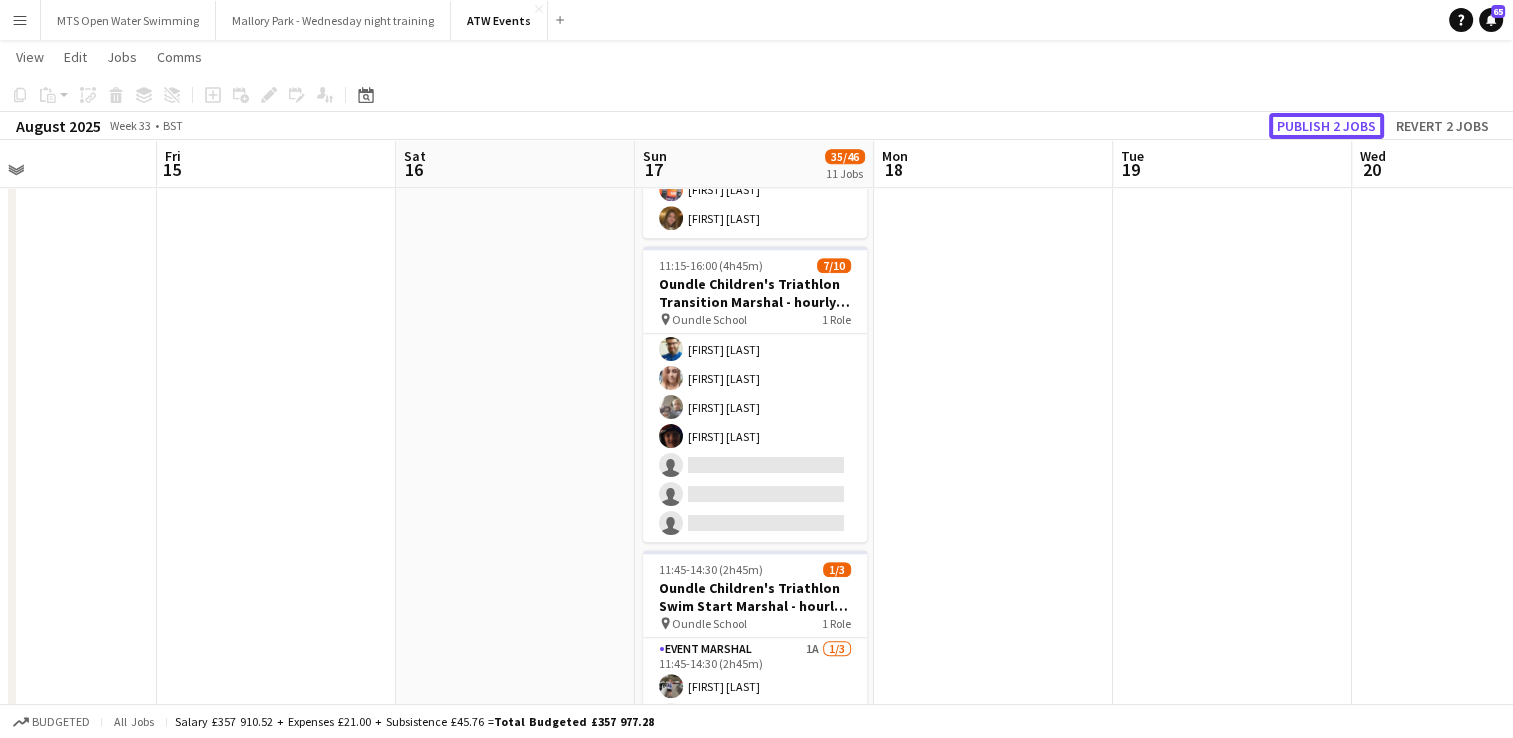 click on "Publish 2 jobs" 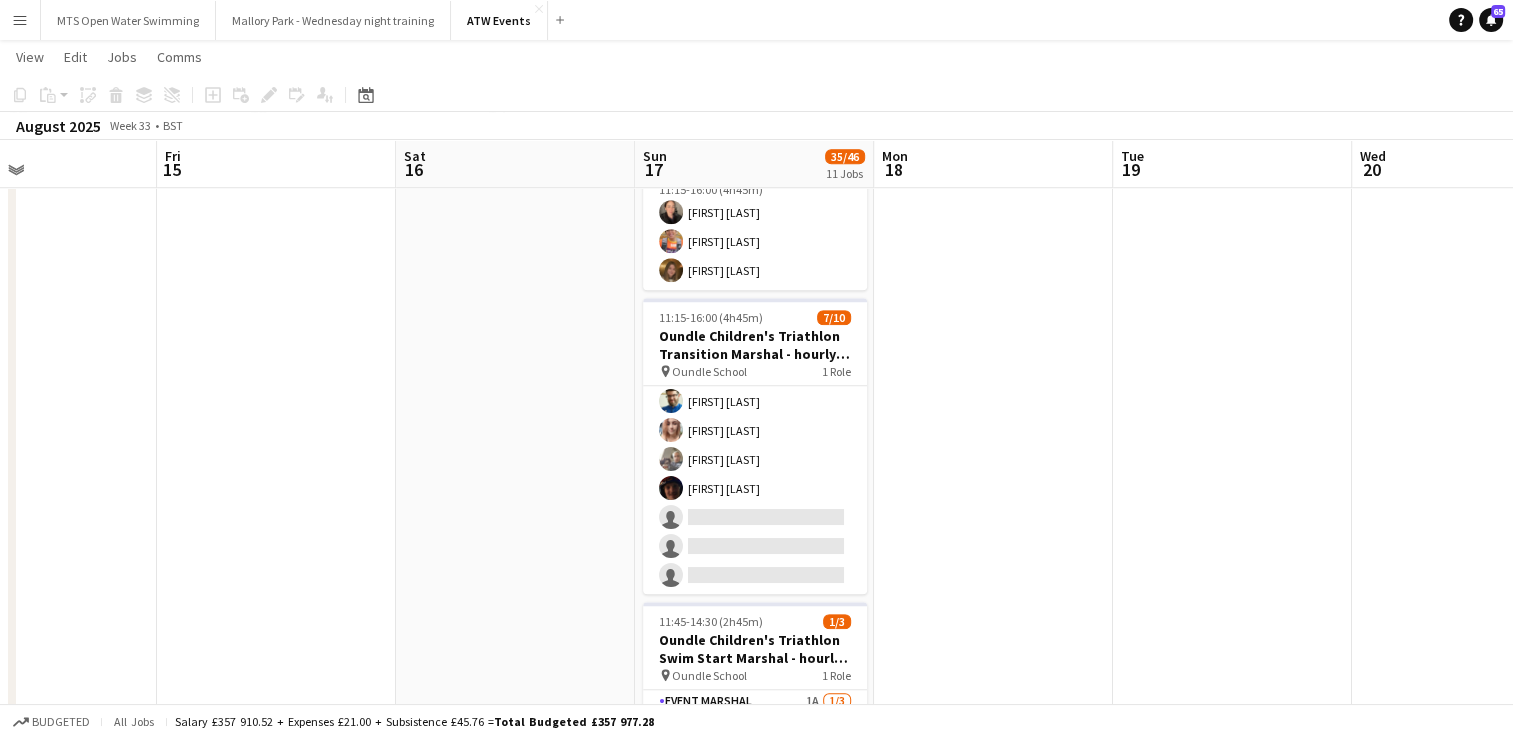 scroll, scrollTop: 1852, scrollLeft: 0, axis: vertical 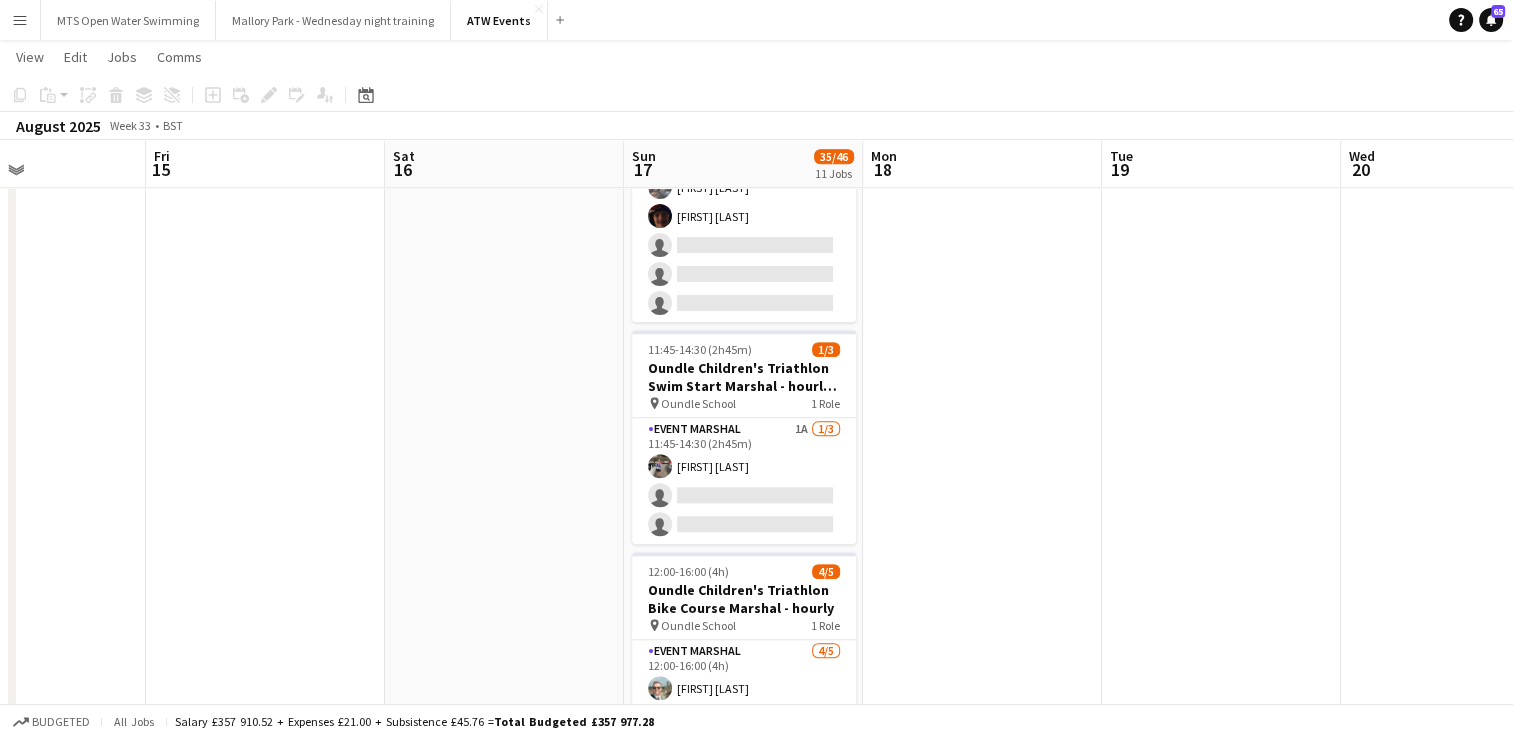 drag, startPoint x: 952, startPoint y: 290, endPoint x: 942, endPoint y: 300, distance: 14.142136 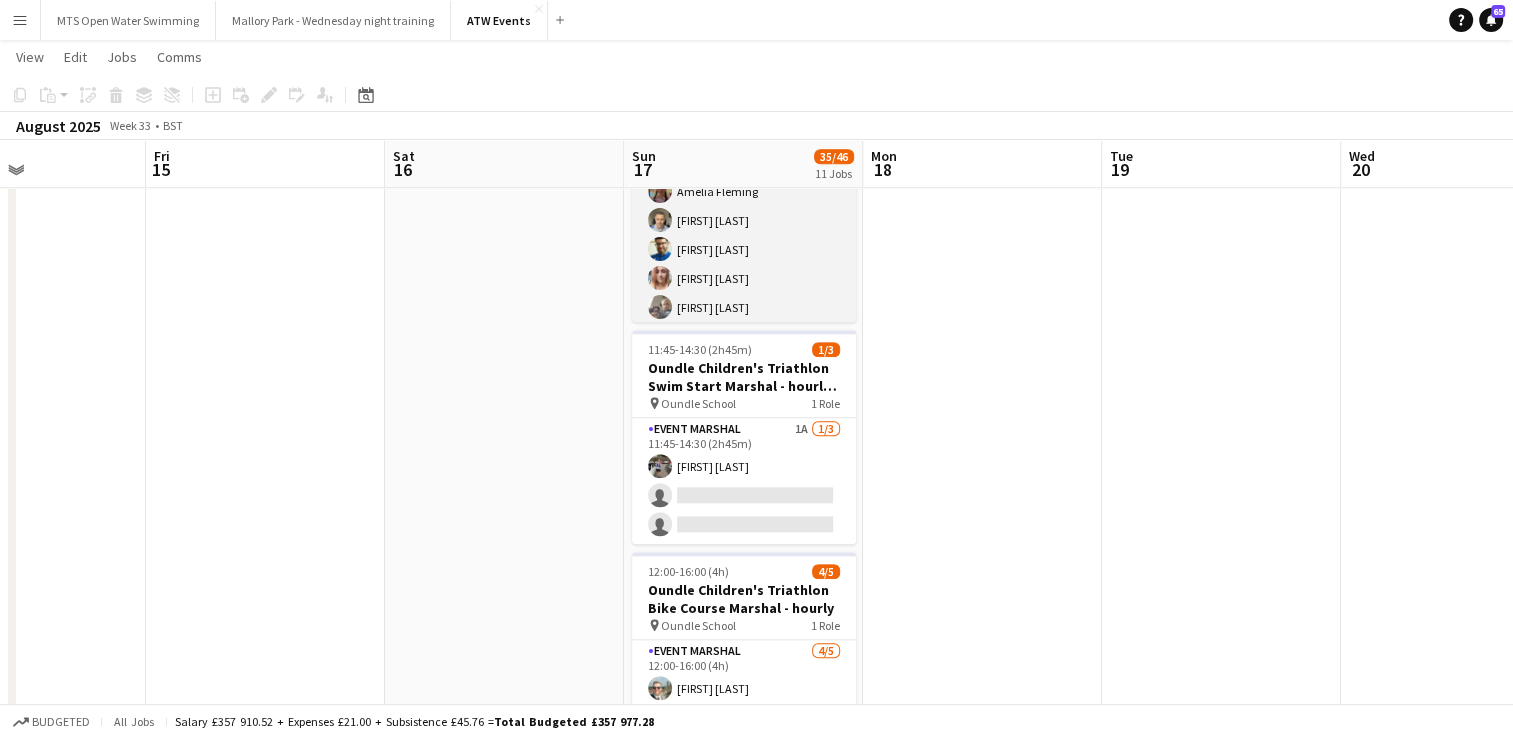 scroll, scrollTop: 0, scrollLeft: 0, axis: both 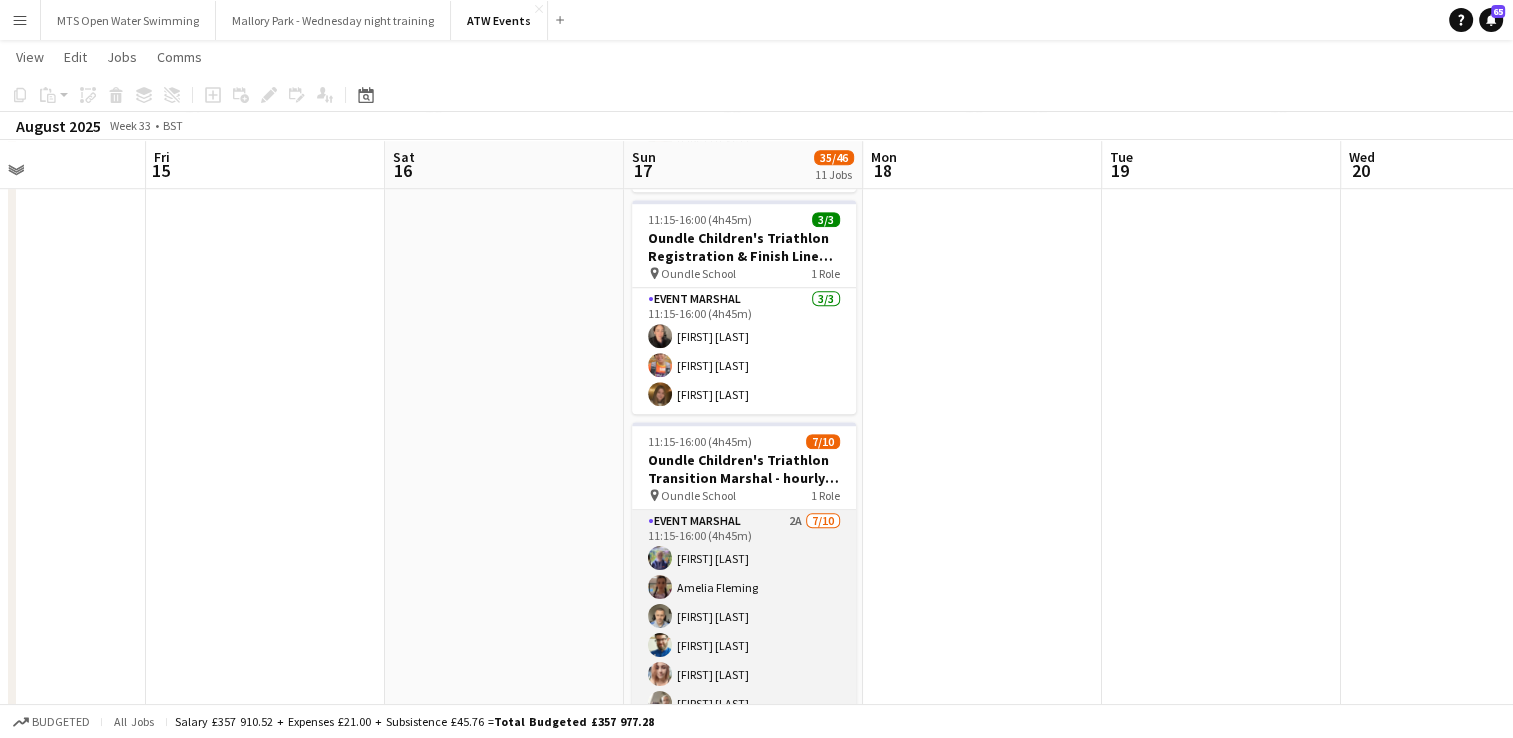 click on "Event Marshal   2A   7/10   11:15-16:00 (4h45m)
[FIRST] [LAST] [FIRST] [LAST] [FIRST] [LAST] [FIRST] [LAST] [FIRST] [LAST] [FIRST] [LAST]
single-neutral-actions
single-neutral-actions
single-neutral-actions" at bounding box center (744, 674) 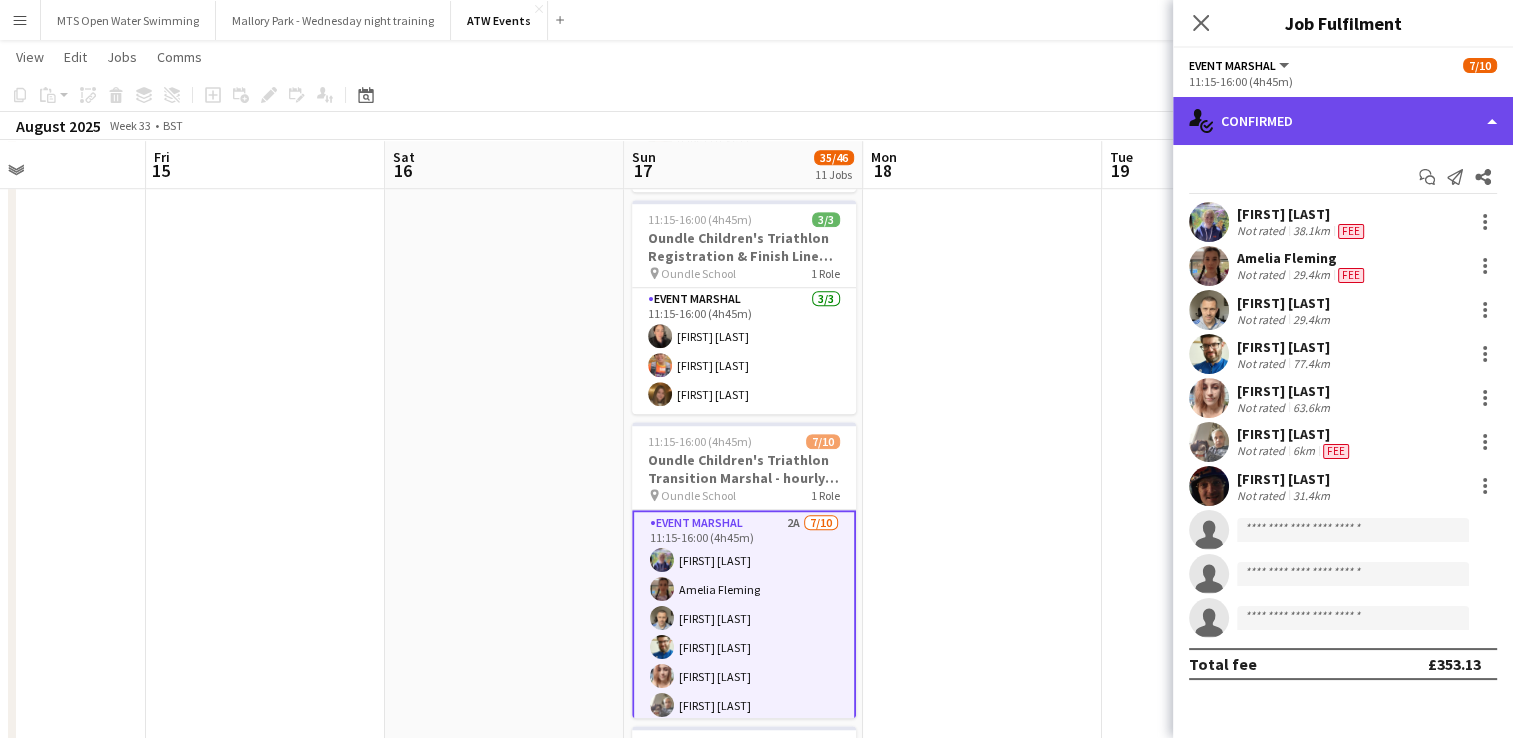click on "single-neutral-actions-check-2
Confirmed" 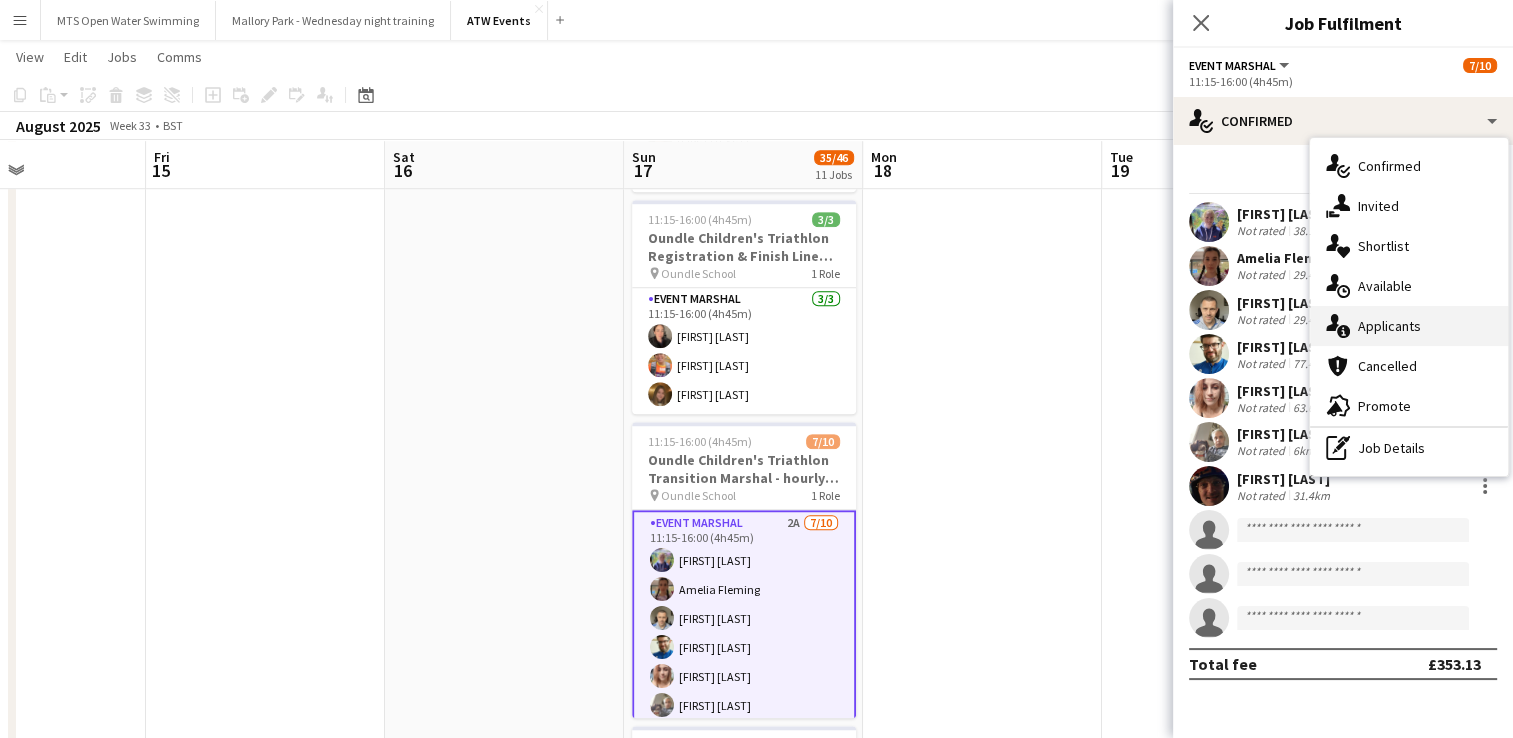 click on "single-neutral-actions-information
Applicants" at bounding box center [1409, 326] 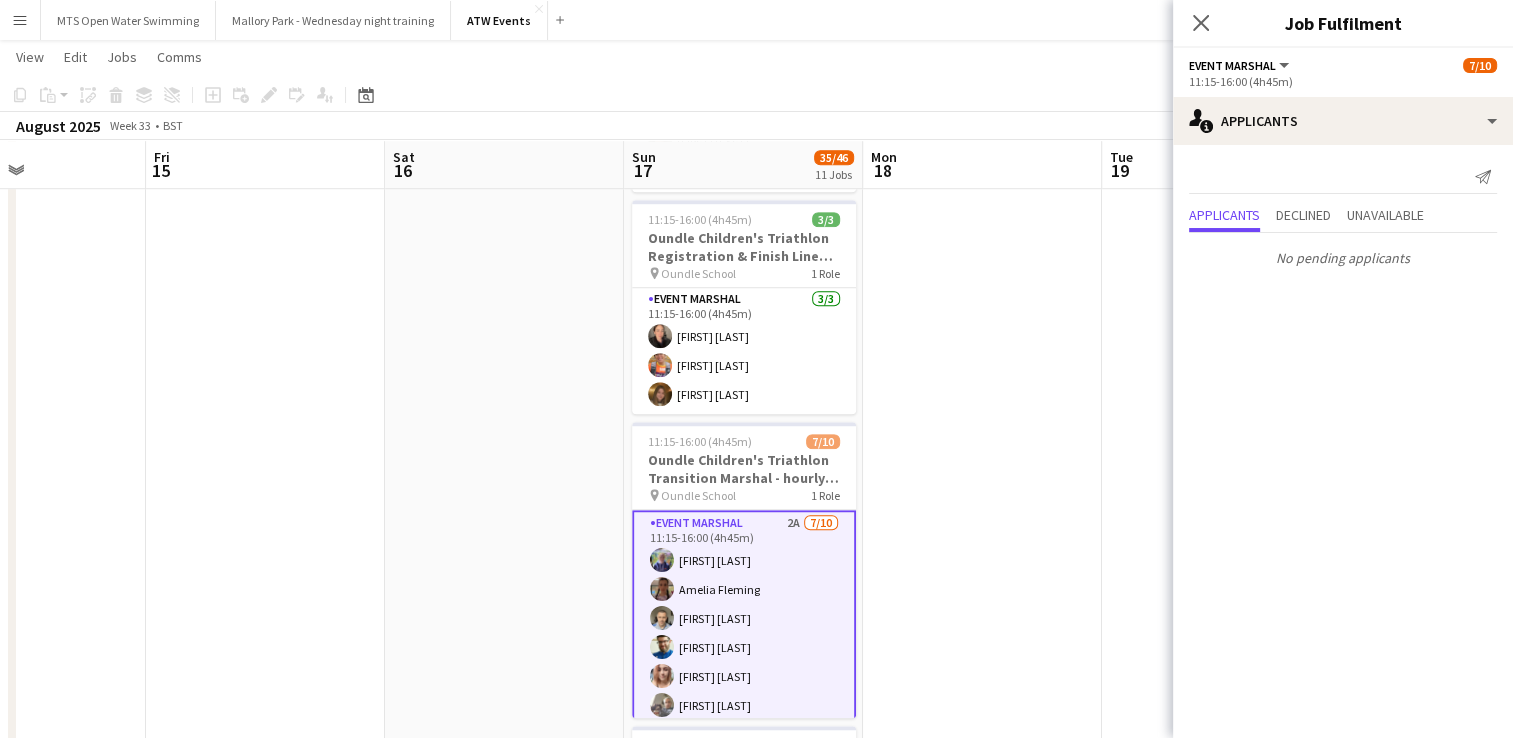 click at bounding box center [982, 146] 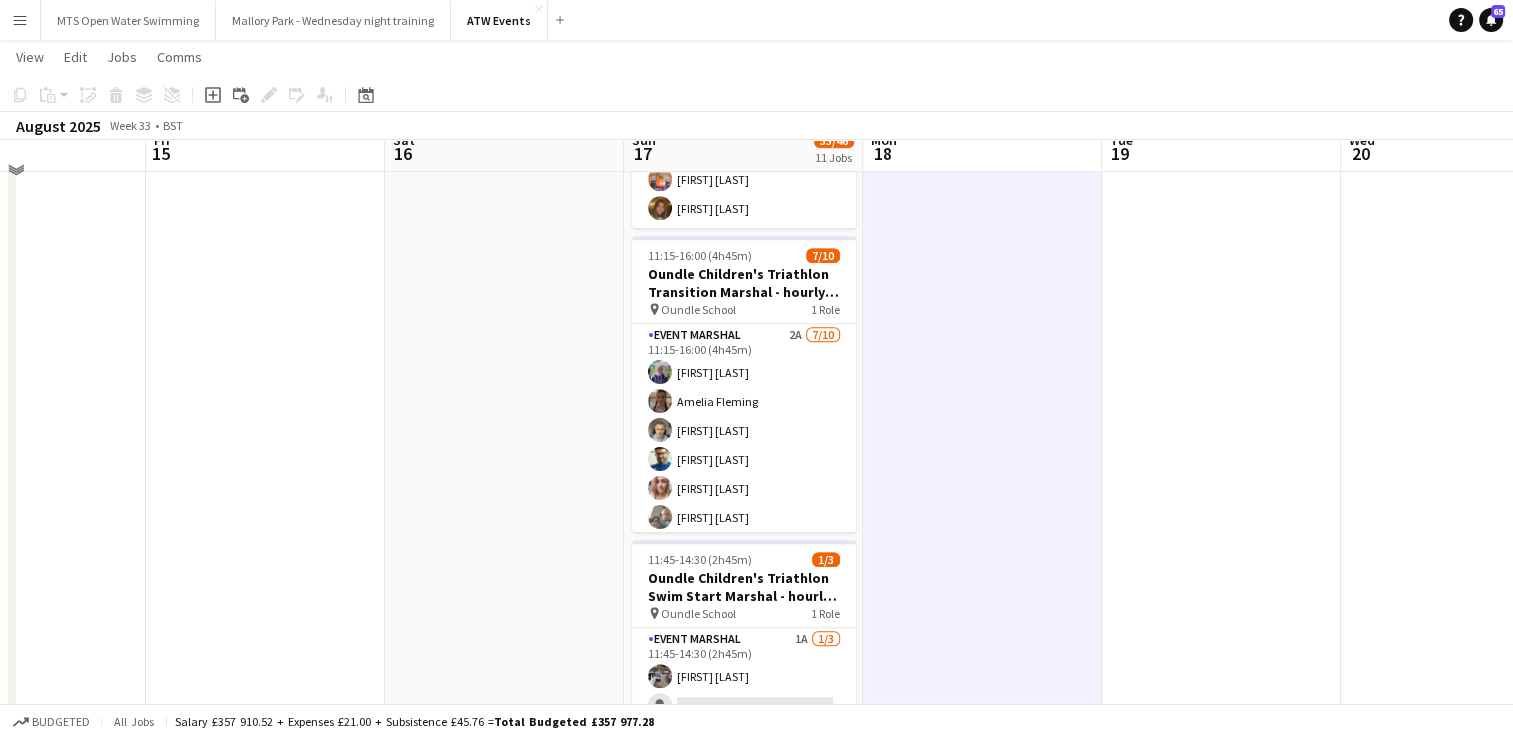 scroll, scrollTop: 1652, scrollLeft: 0, axis: vertical 